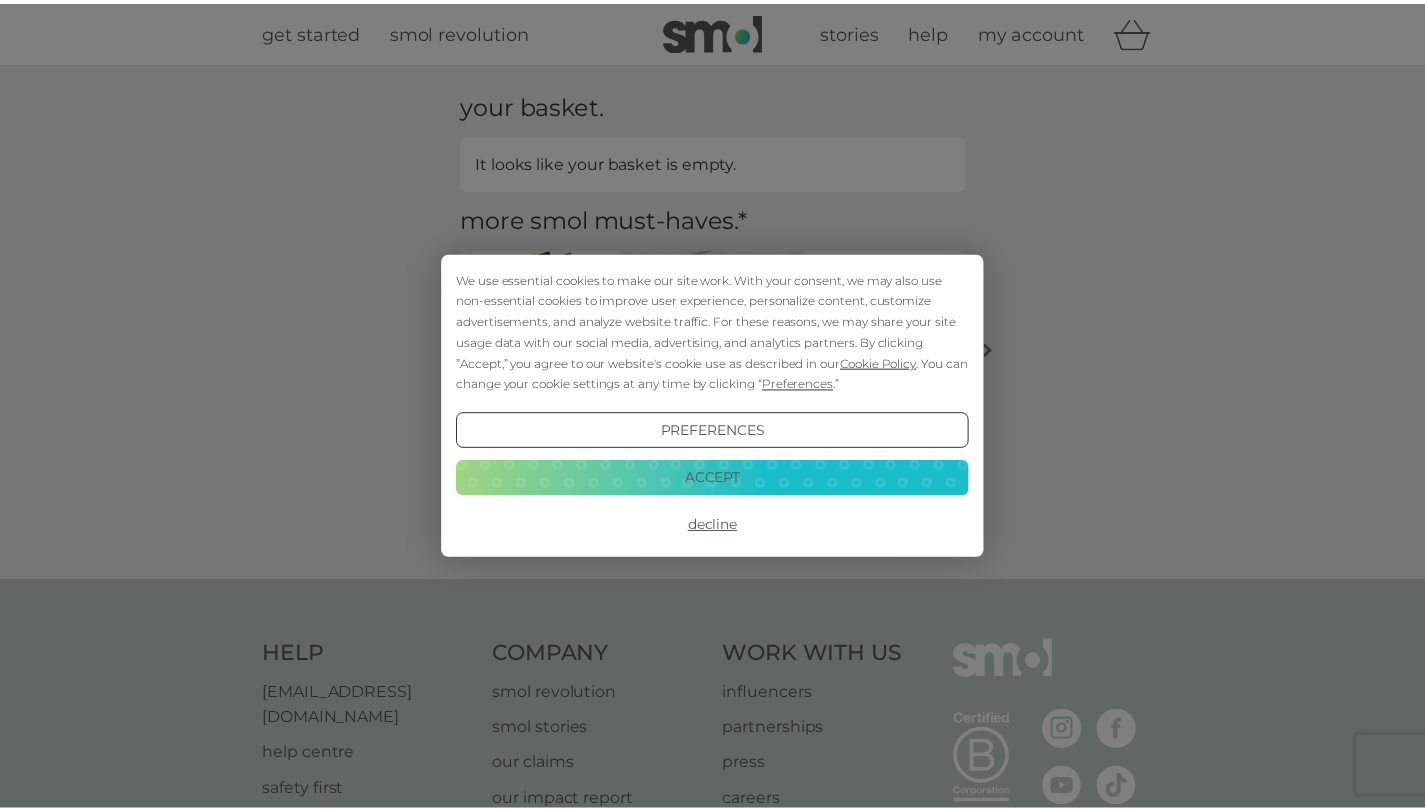 scroll, scrollTop: 0, scrollLeft: 0, axis: both 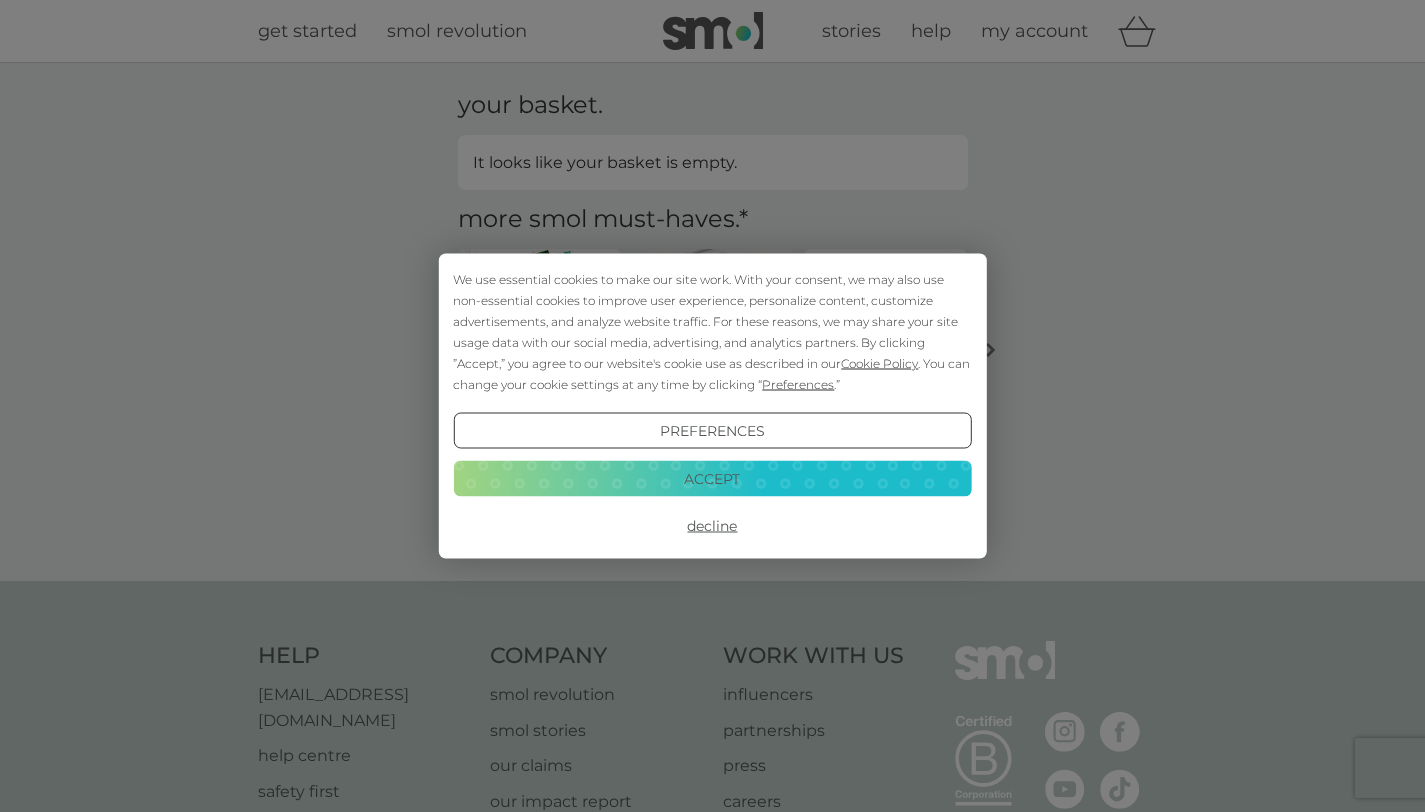 click on "Accept" at bounding box center (712, 478) 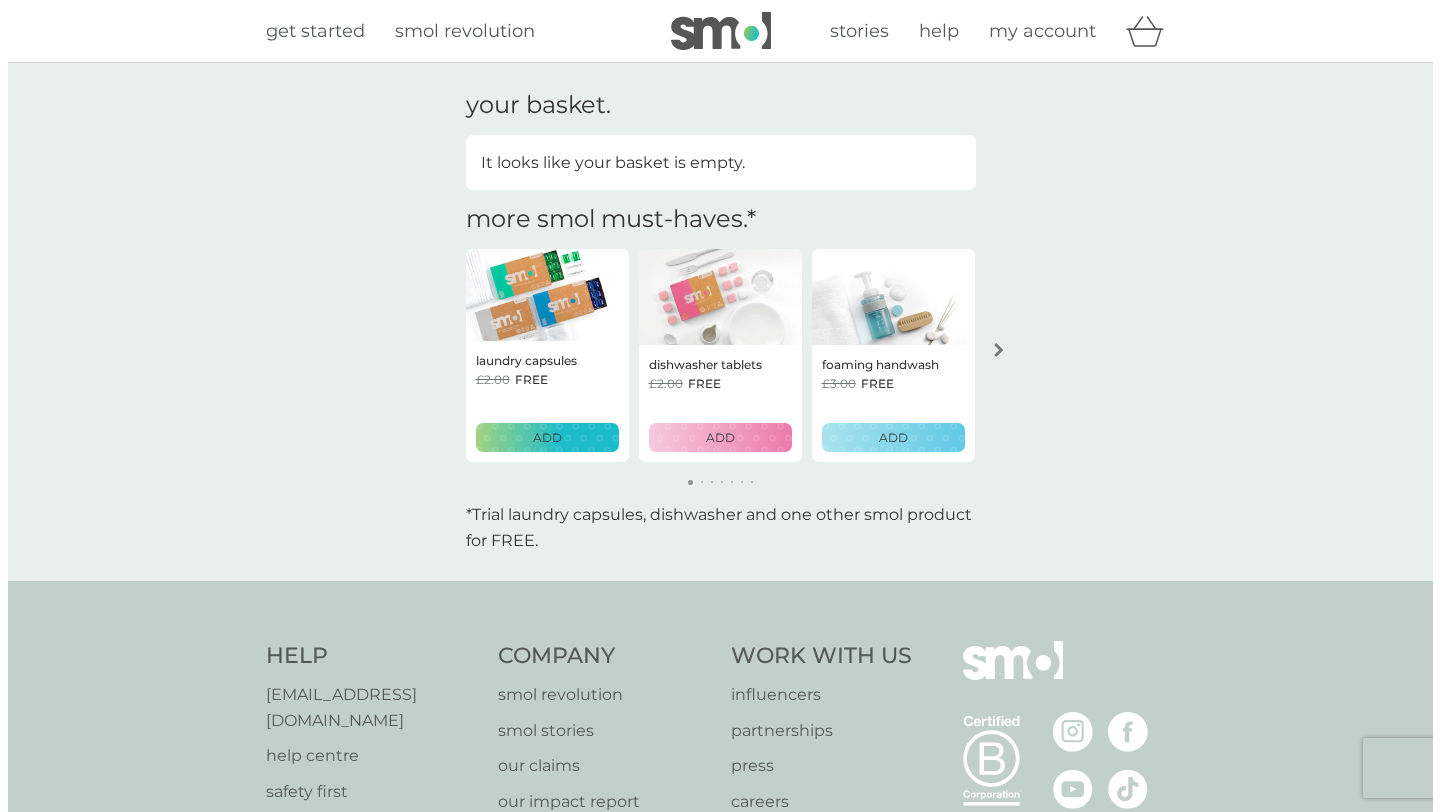 scroll, scrollTop: 0, scrollLeft: 0, axis: both 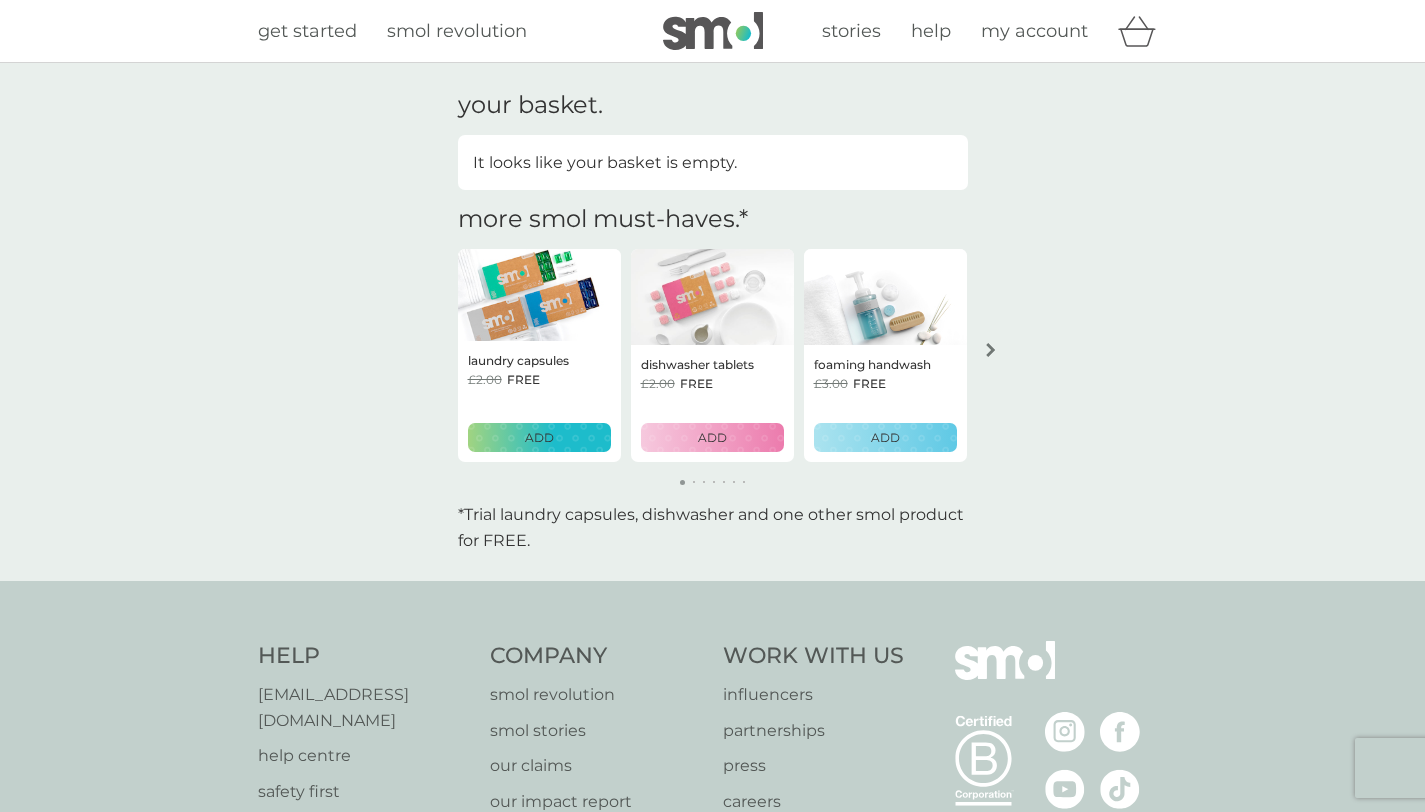 click on "my account" at bounding box center (1034, 31) 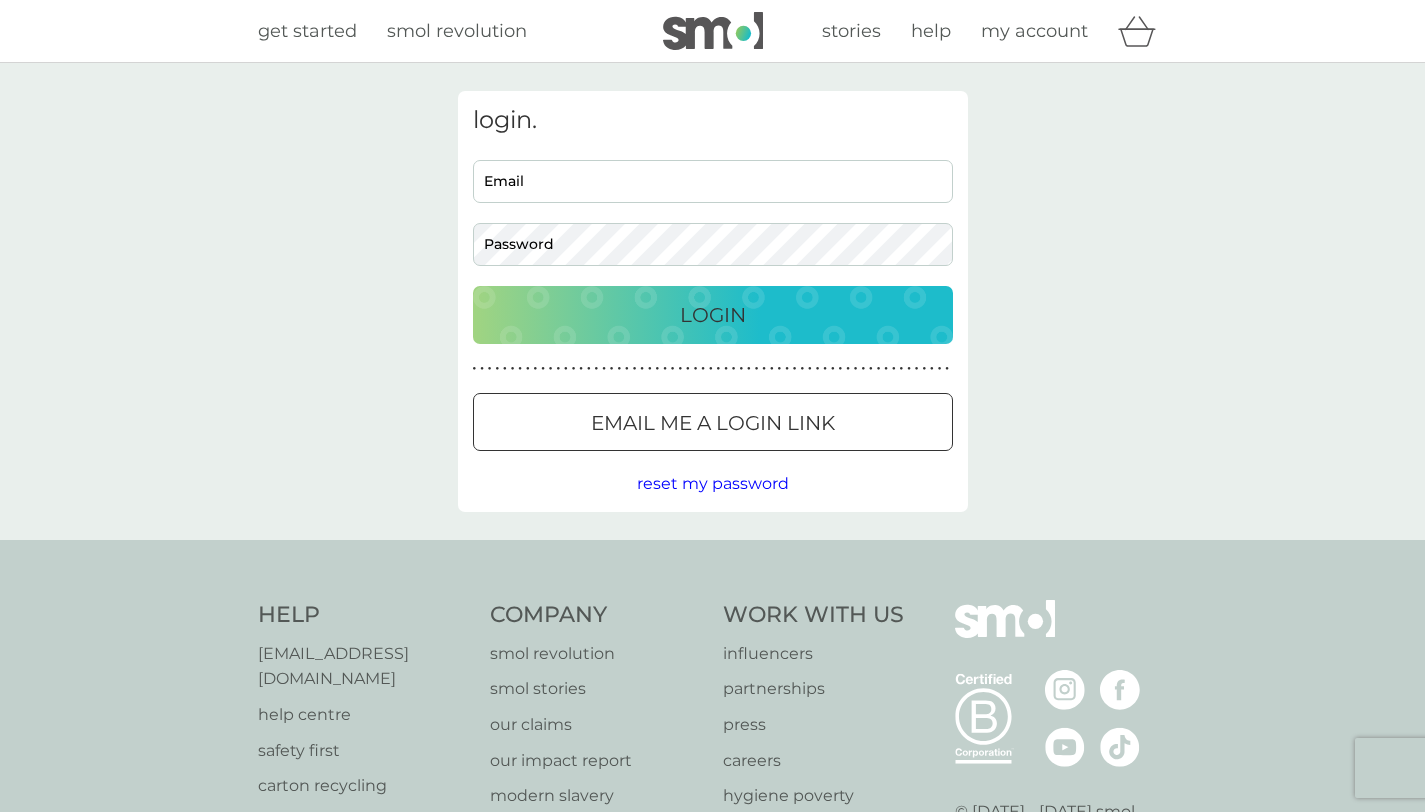 click on "Email" at bounding box center (713, 181) 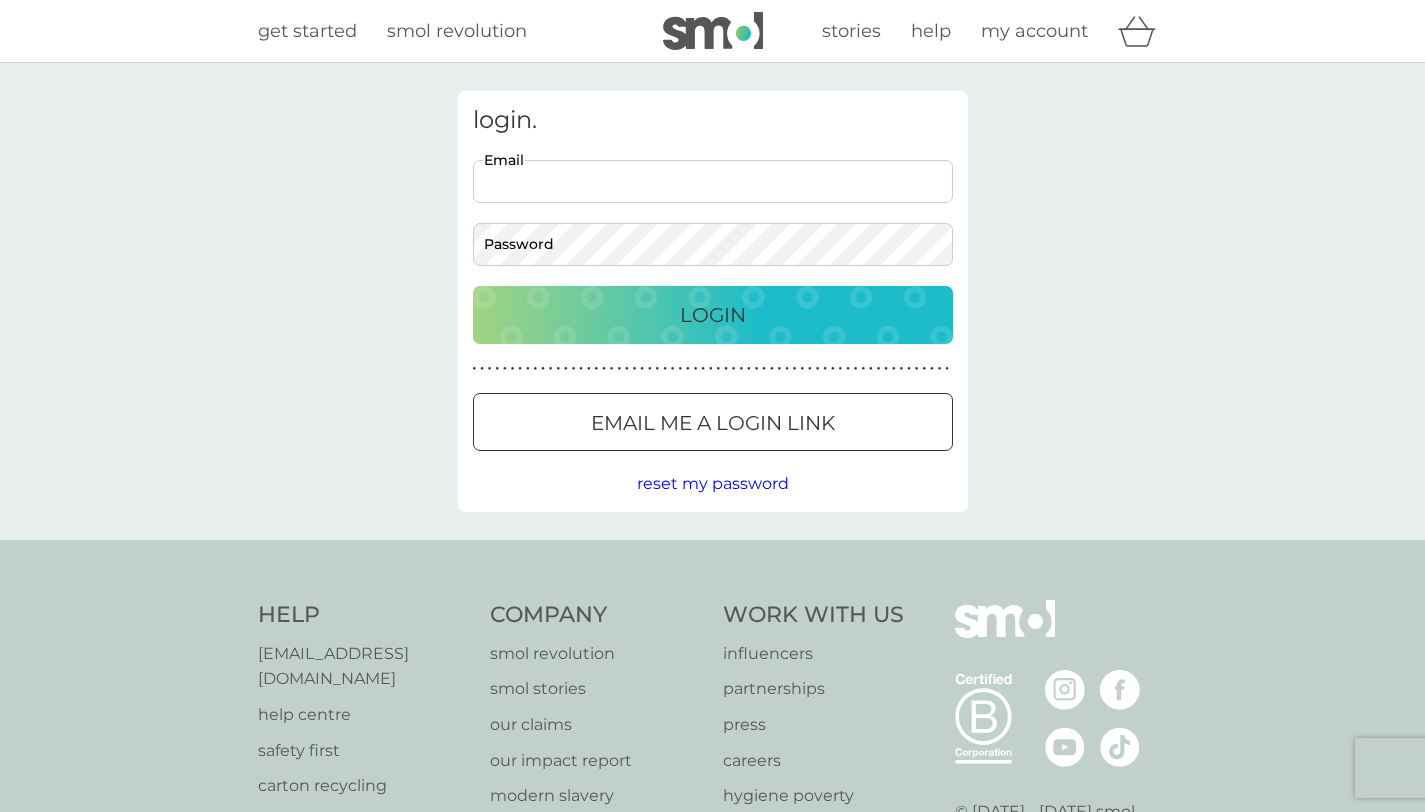 type on "[PERSON_NAME][EMAIL_ADDRESS][PERSON_NAME][DOMAIN_NAME]" 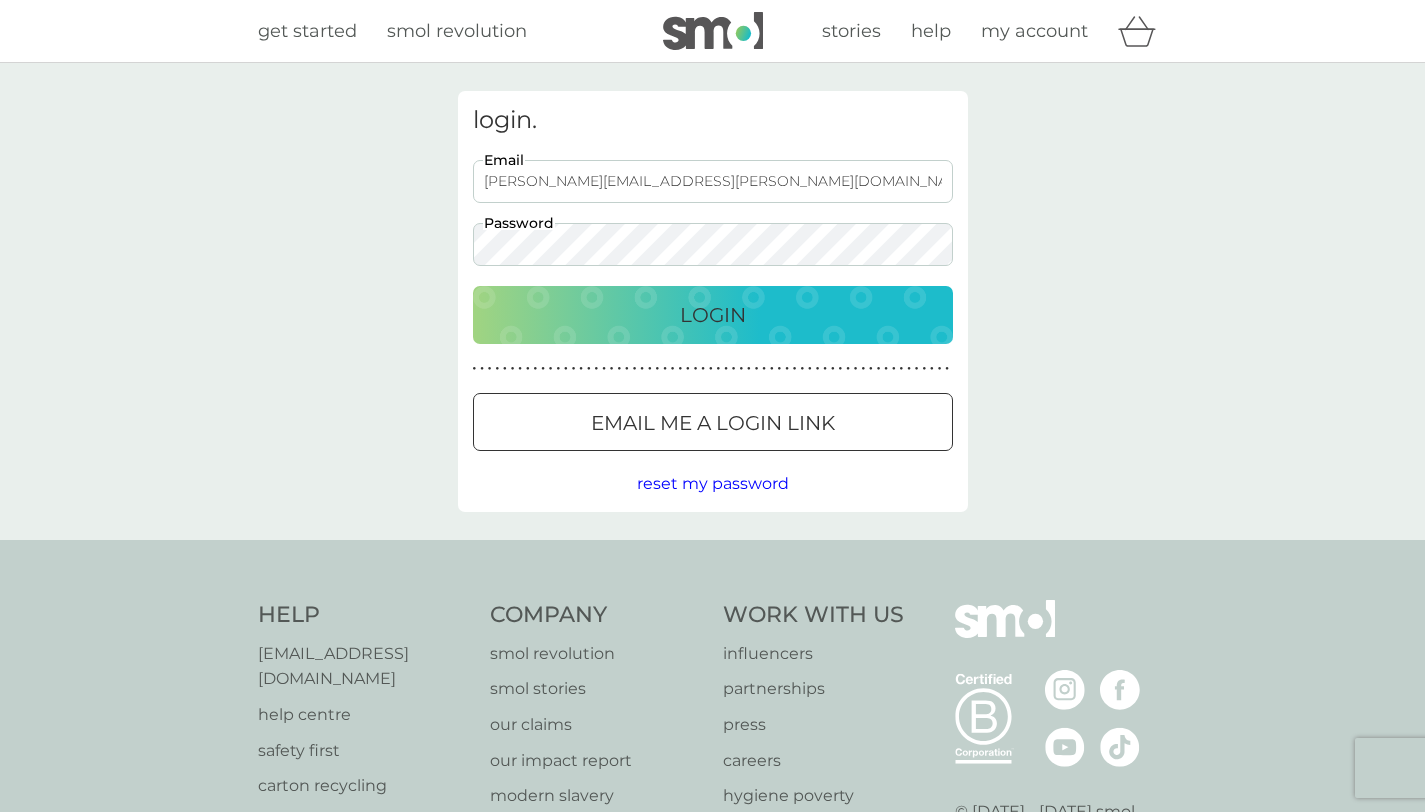 click on "Login" at bounding box center [713, 315] 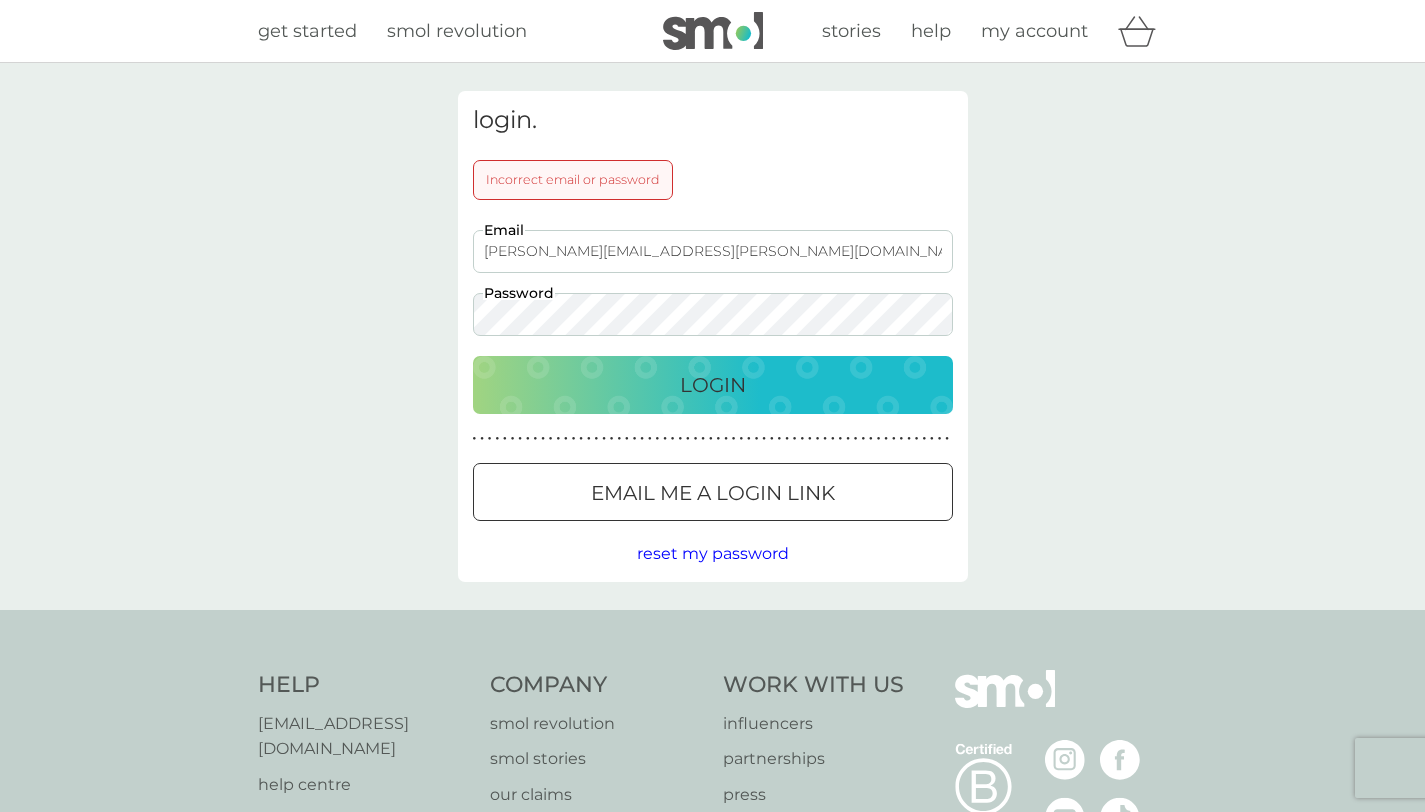 click on "Login" at bounding box center [713, 385] 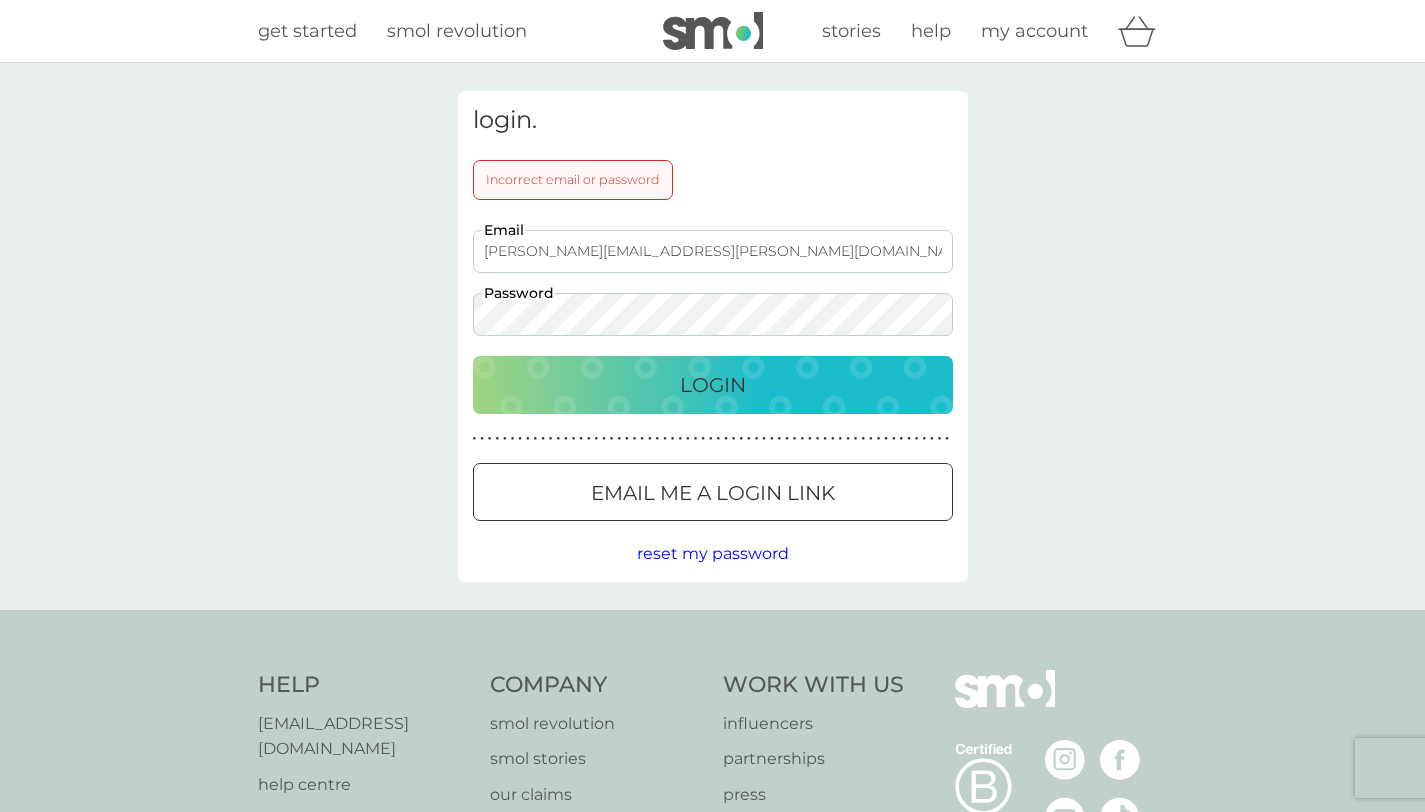 click on "Email me a login link" at bounding box center (713, 493) 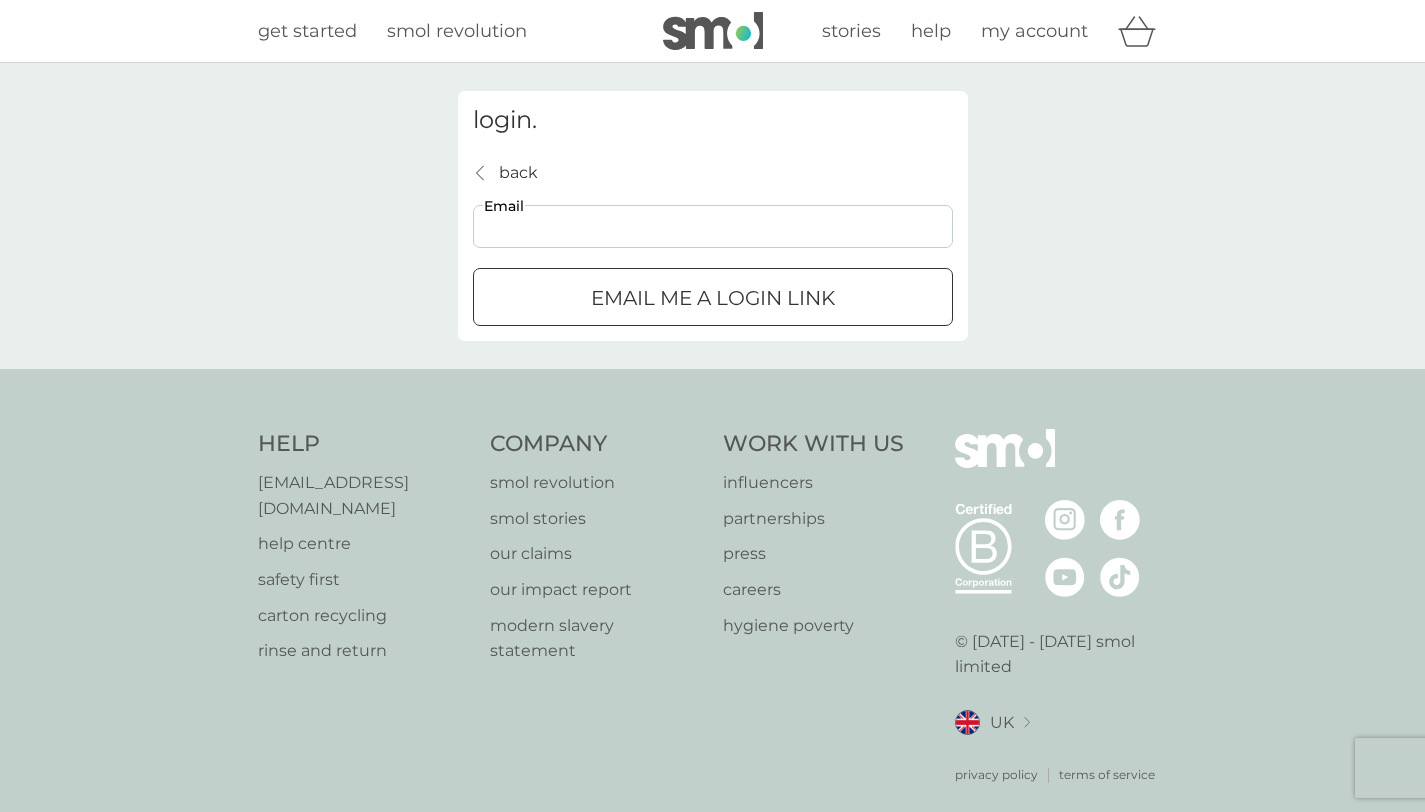 click on "Email" at bounding box center (713, 226) 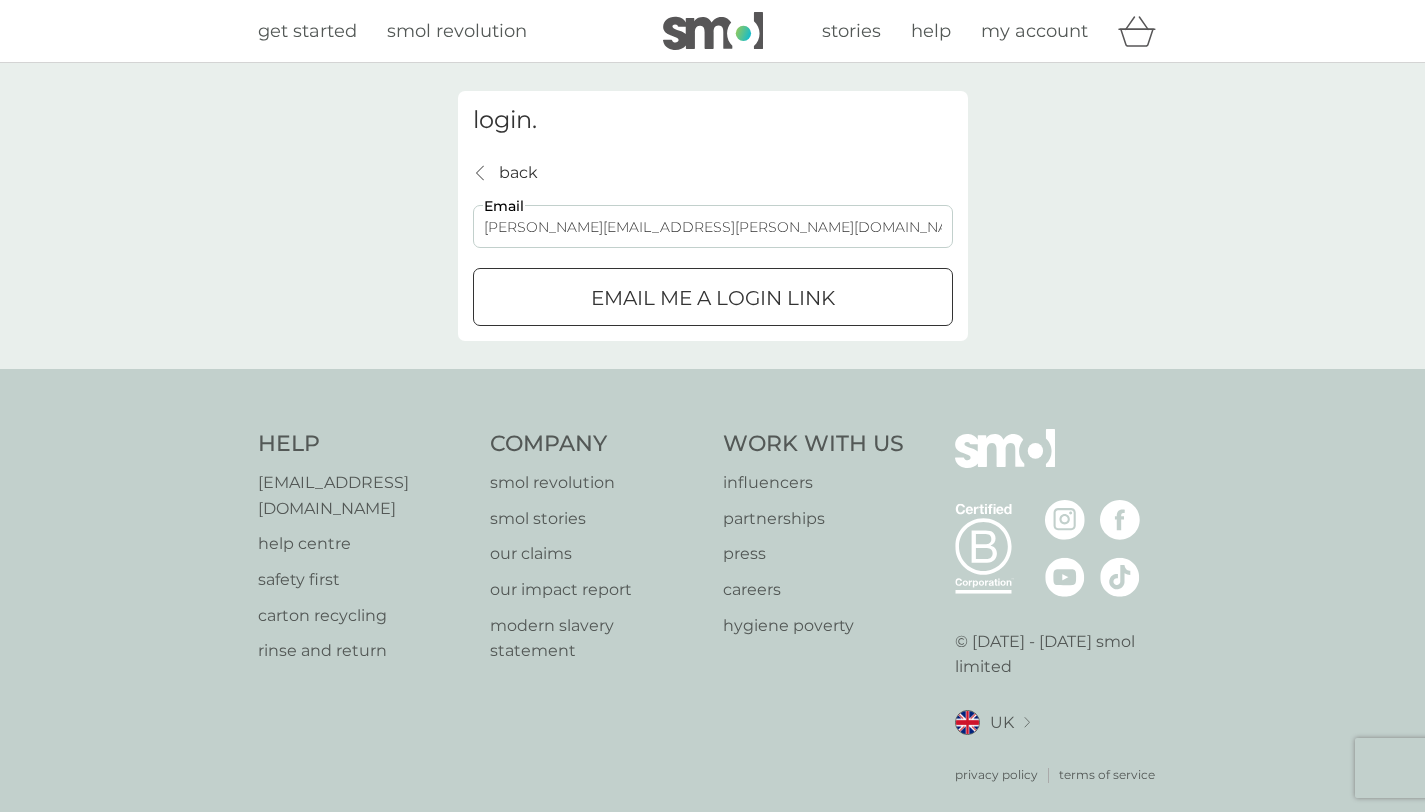 click on "Email me a login link" at bounding box center (713, 298) 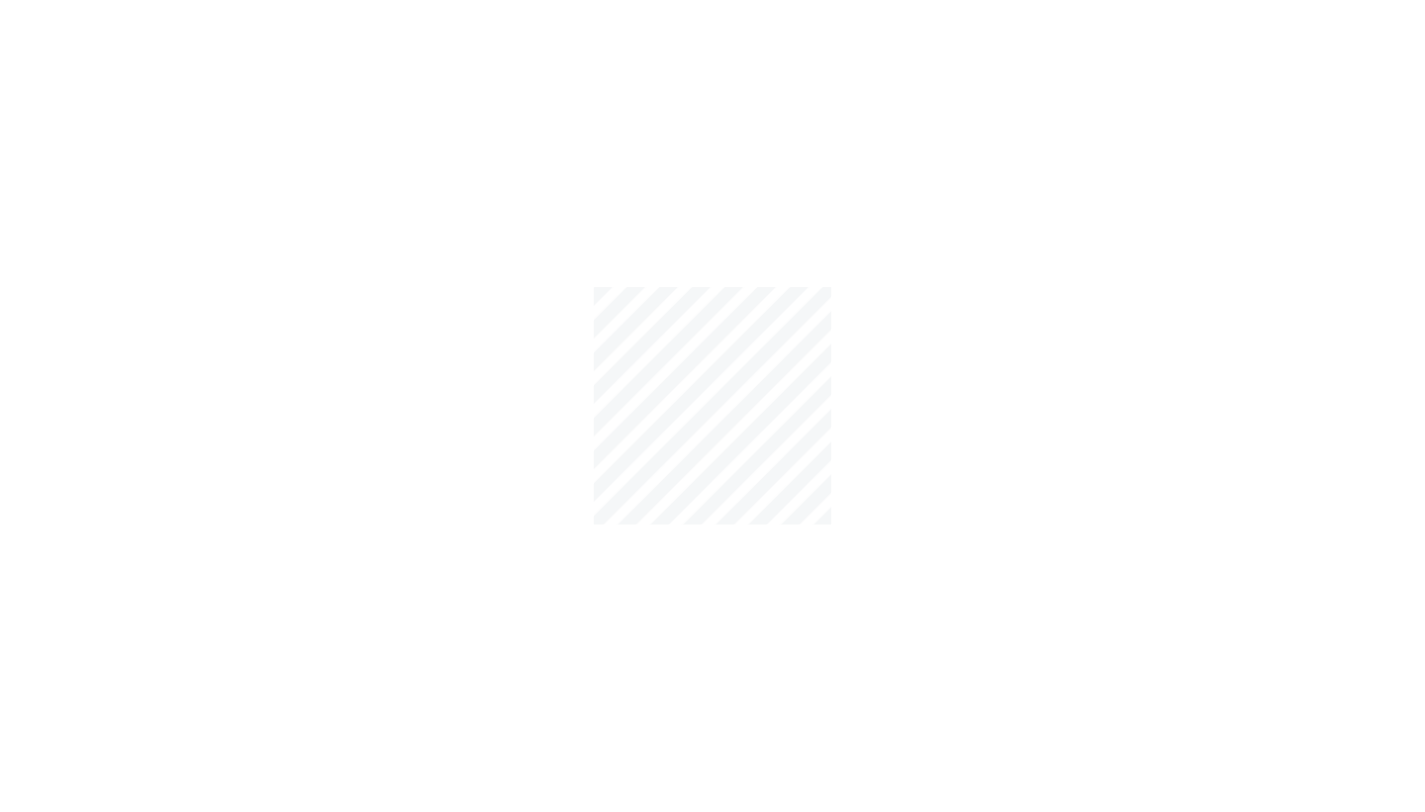 scroll, scrollTop: 0, scrollLeft: 0, axis: both 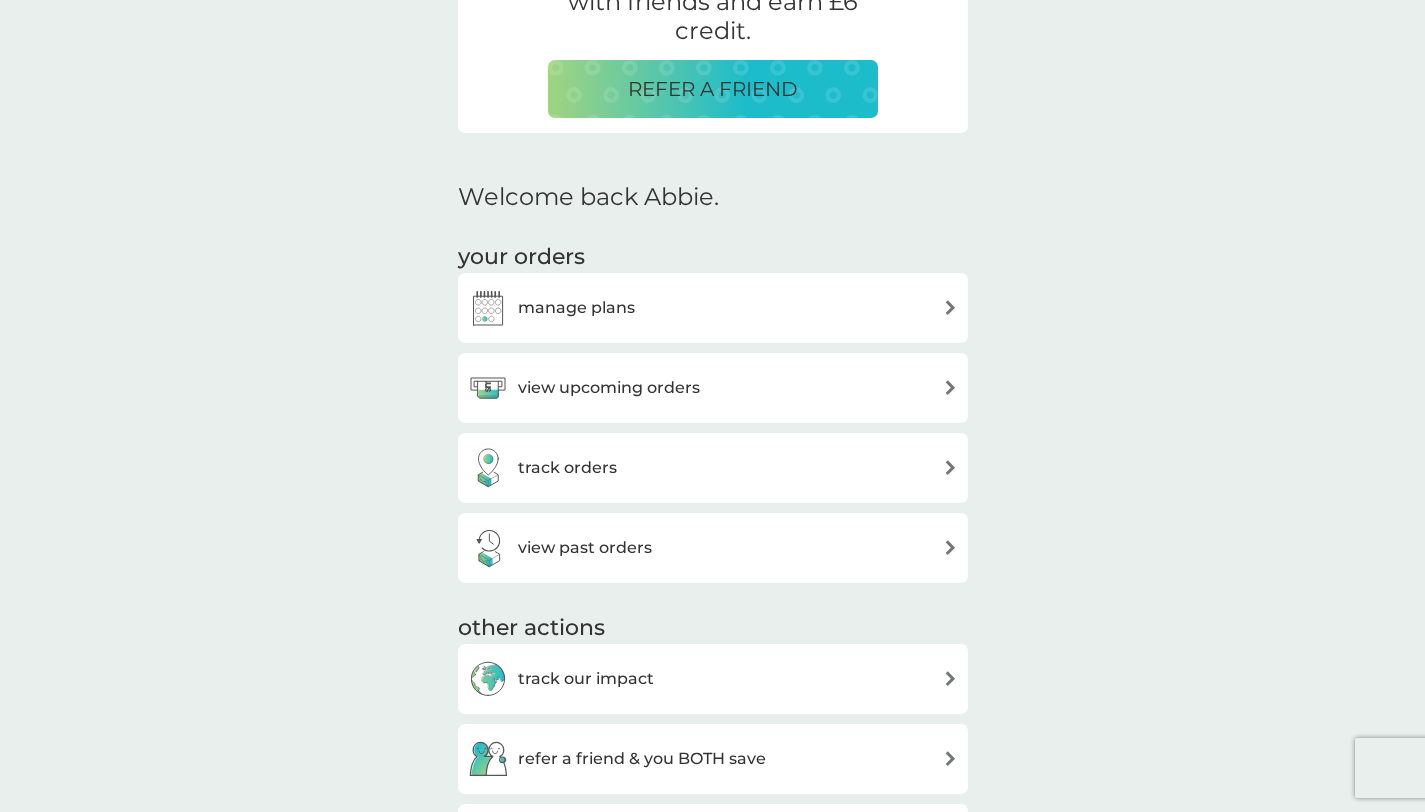click on "manage plans" at bounding box center (713, 308) 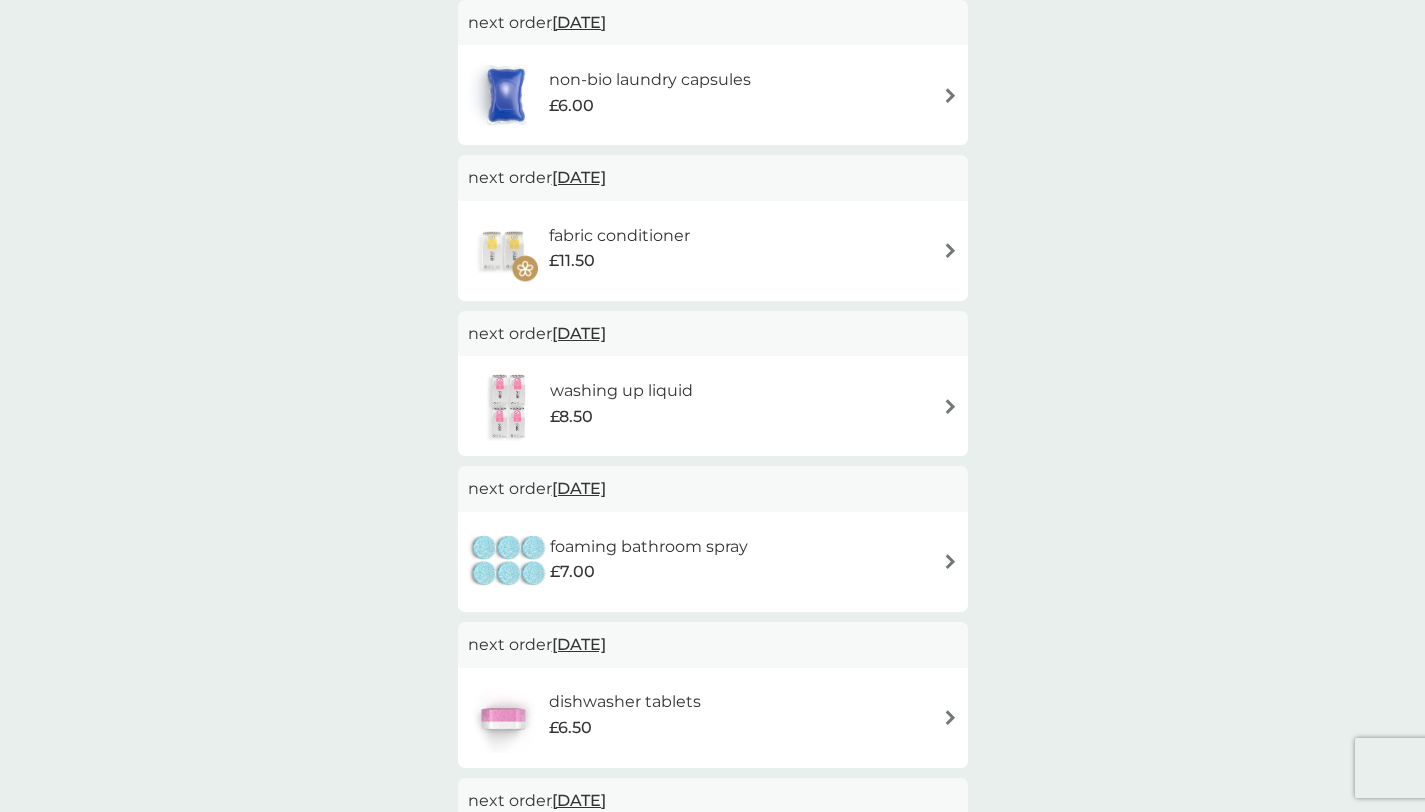 scroll, scrollTop: 192, scrollLeft: 0, axis: vertical 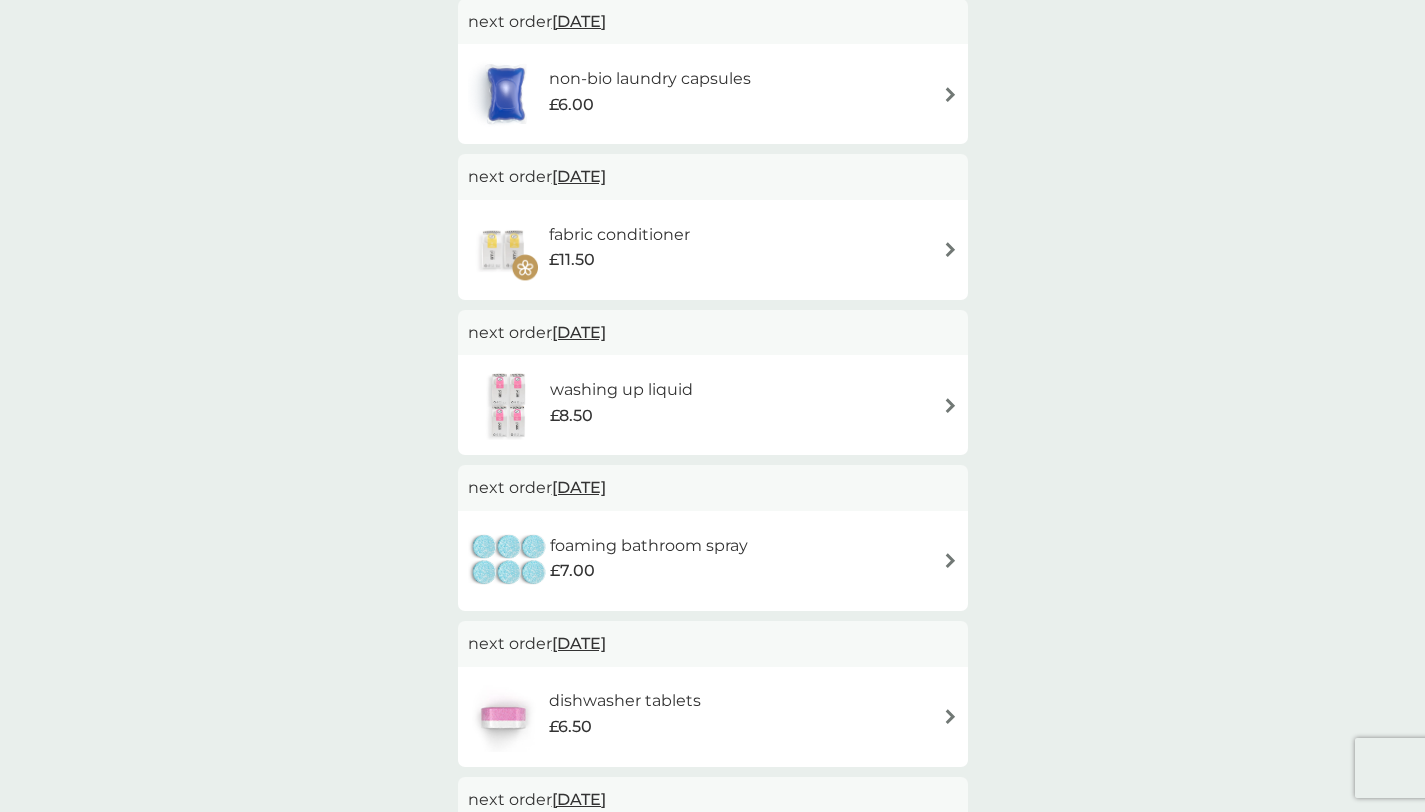 click on "washing up liquid £8.50" at bounding box center (713, 405) 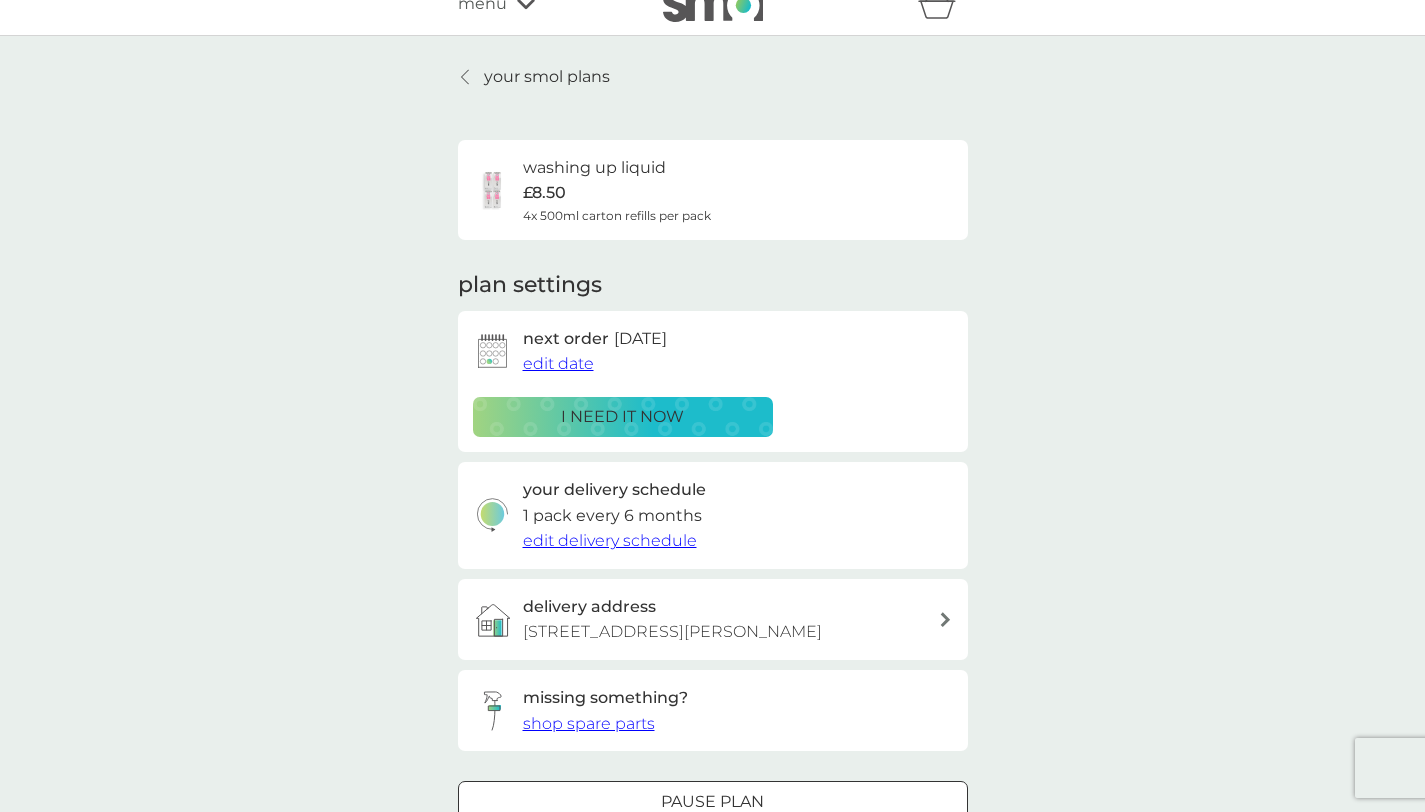 scroll, scrollTop: 140, scrollLeft: 0, axis: vertical 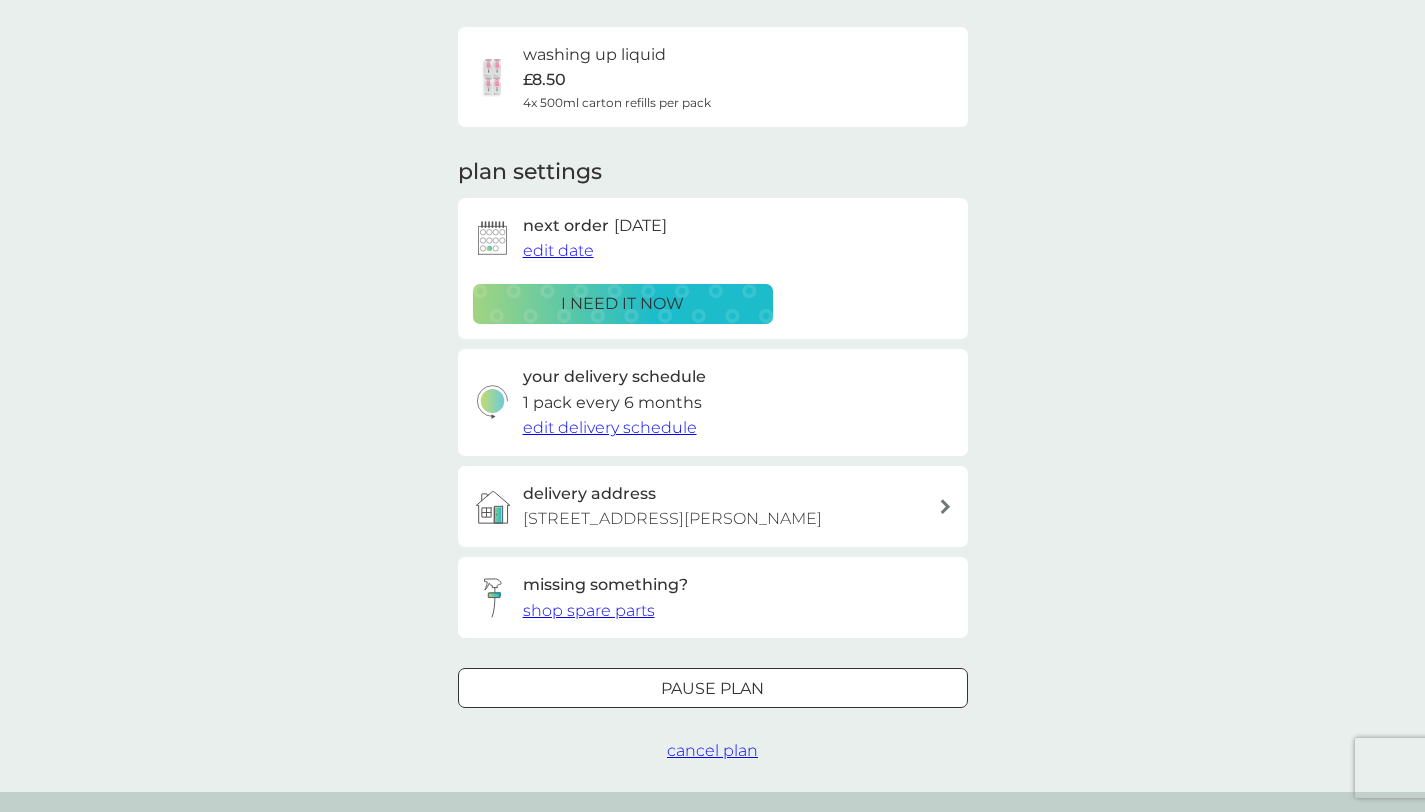 click on "cancel plan" at bounding box center [712, 750] 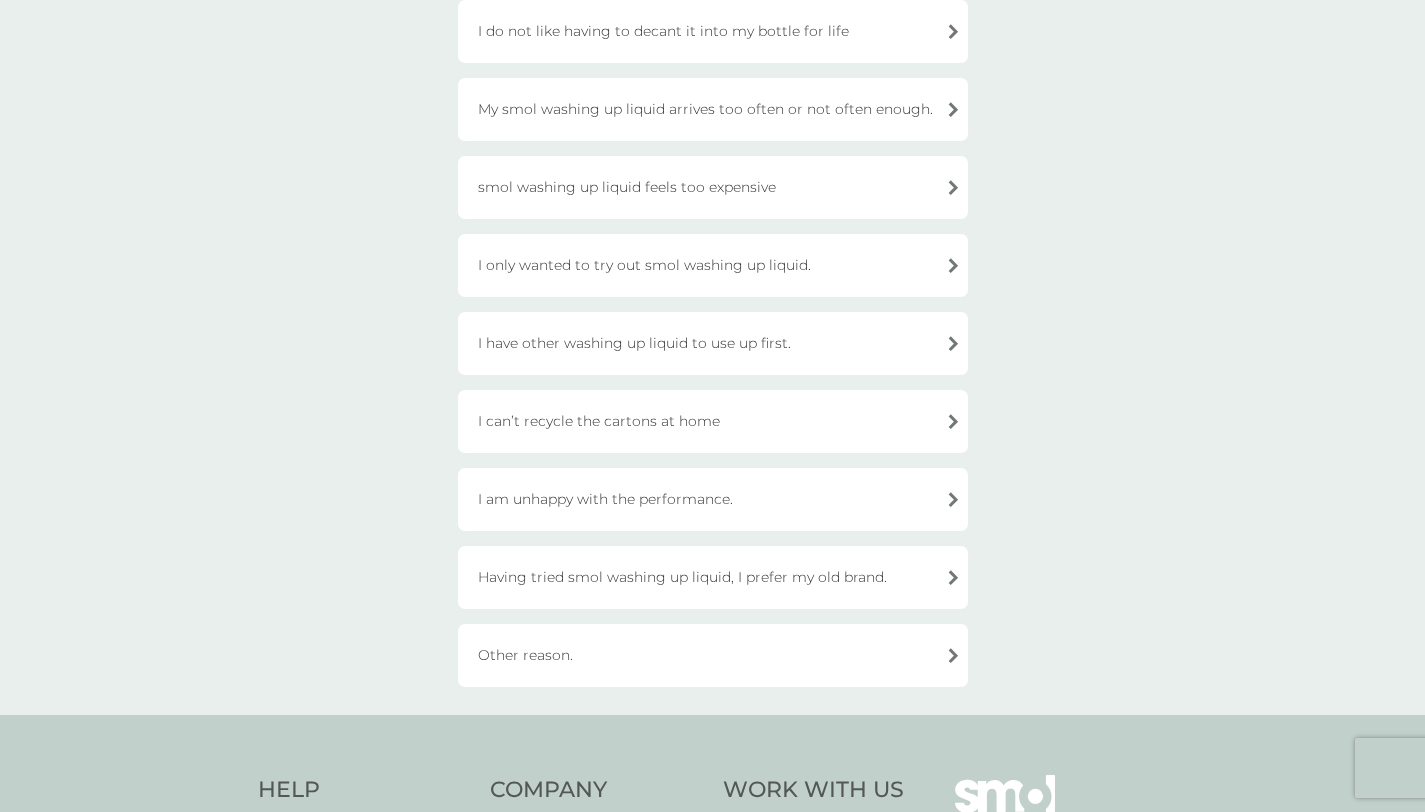 scroll, scrollTop: 238, scrollLeft: 0, axis: vertical 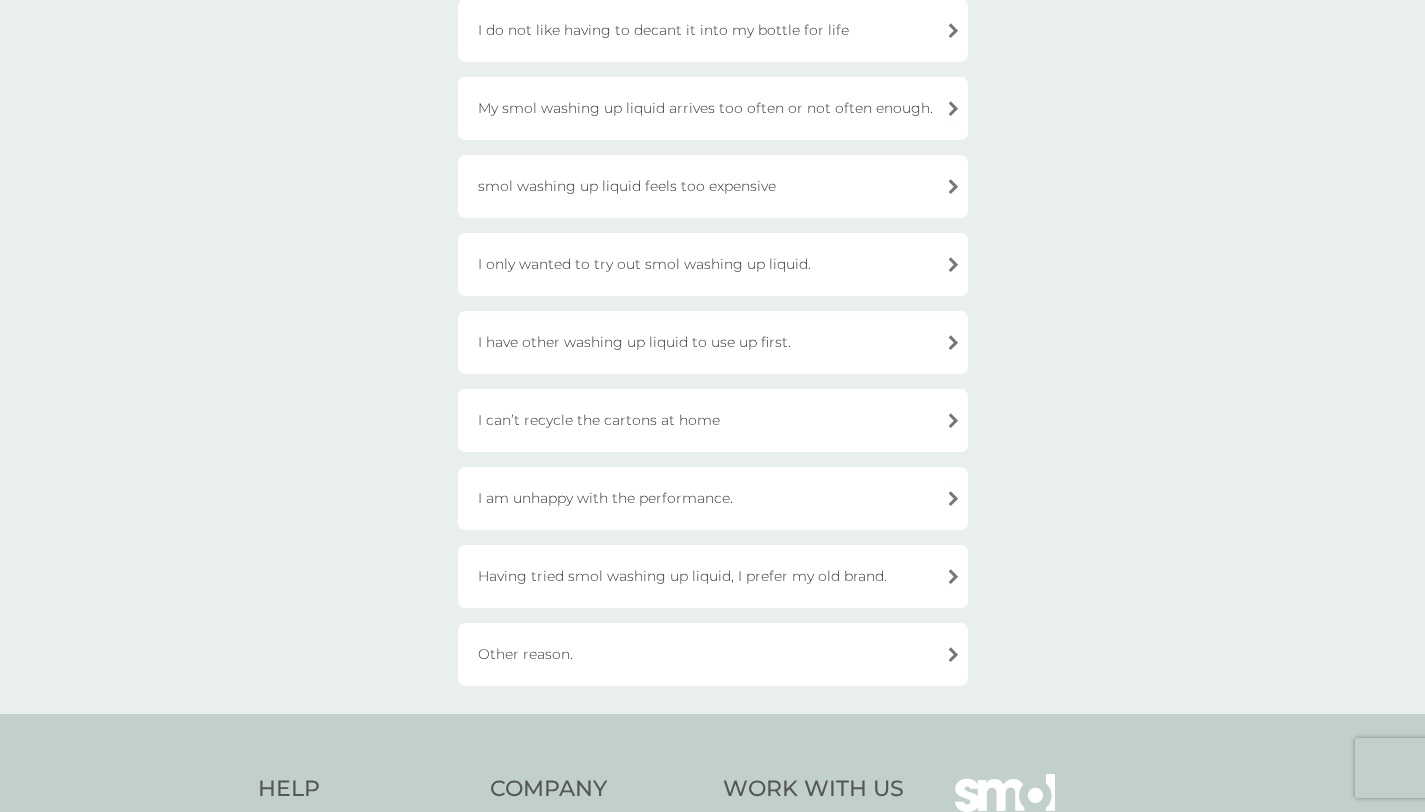 click on "Other reason." at bounding box center [713, 654] 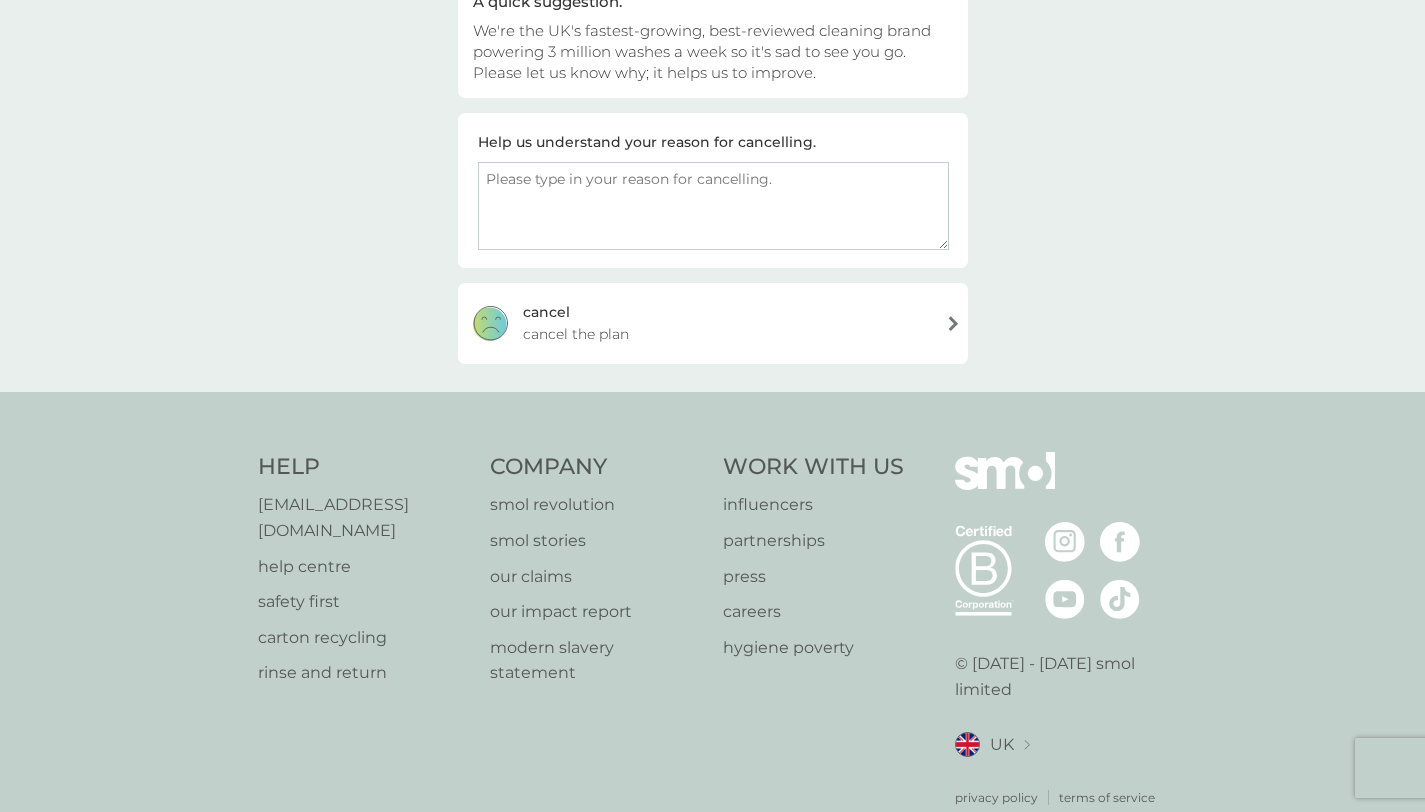 click at bounding box center [713, 206] 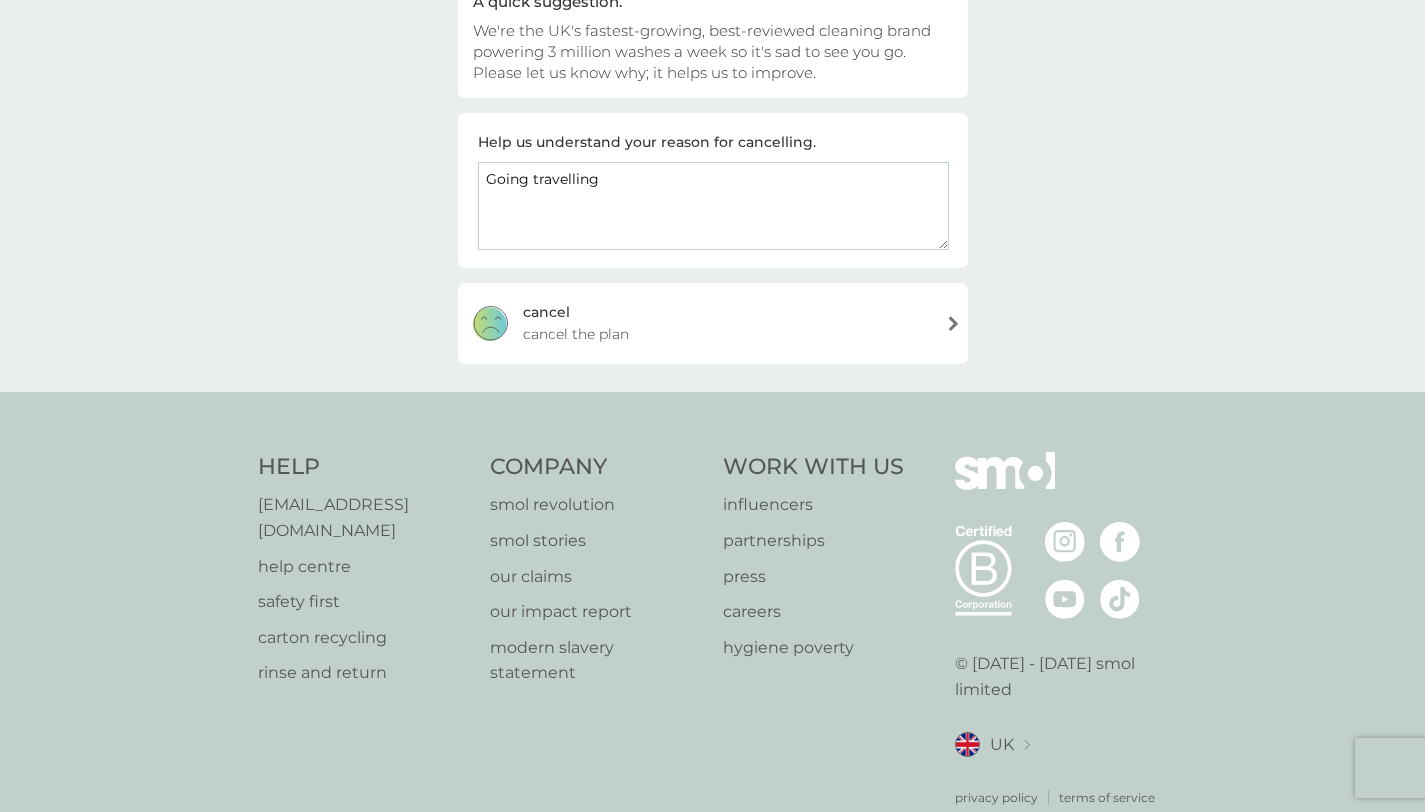 type on "Going travelling" 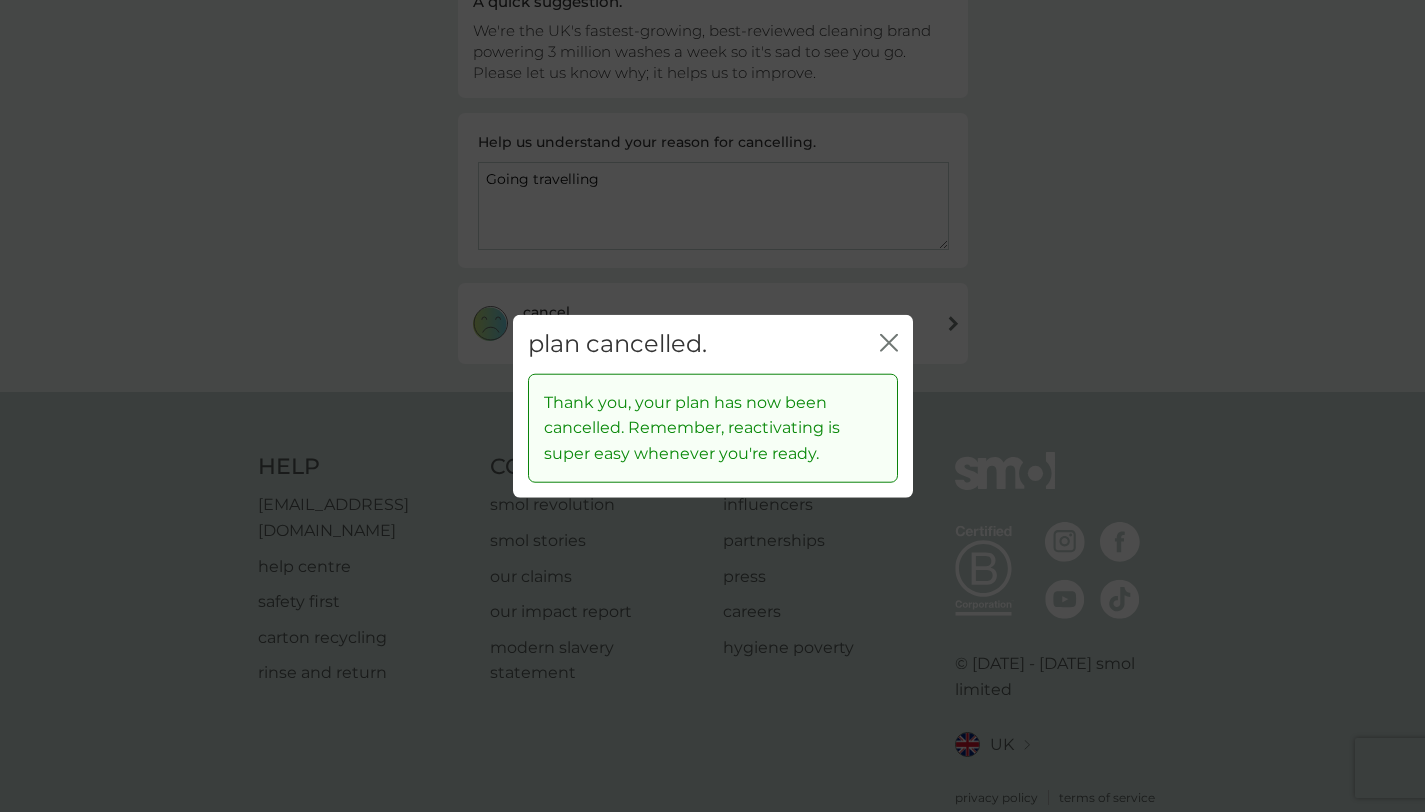 click 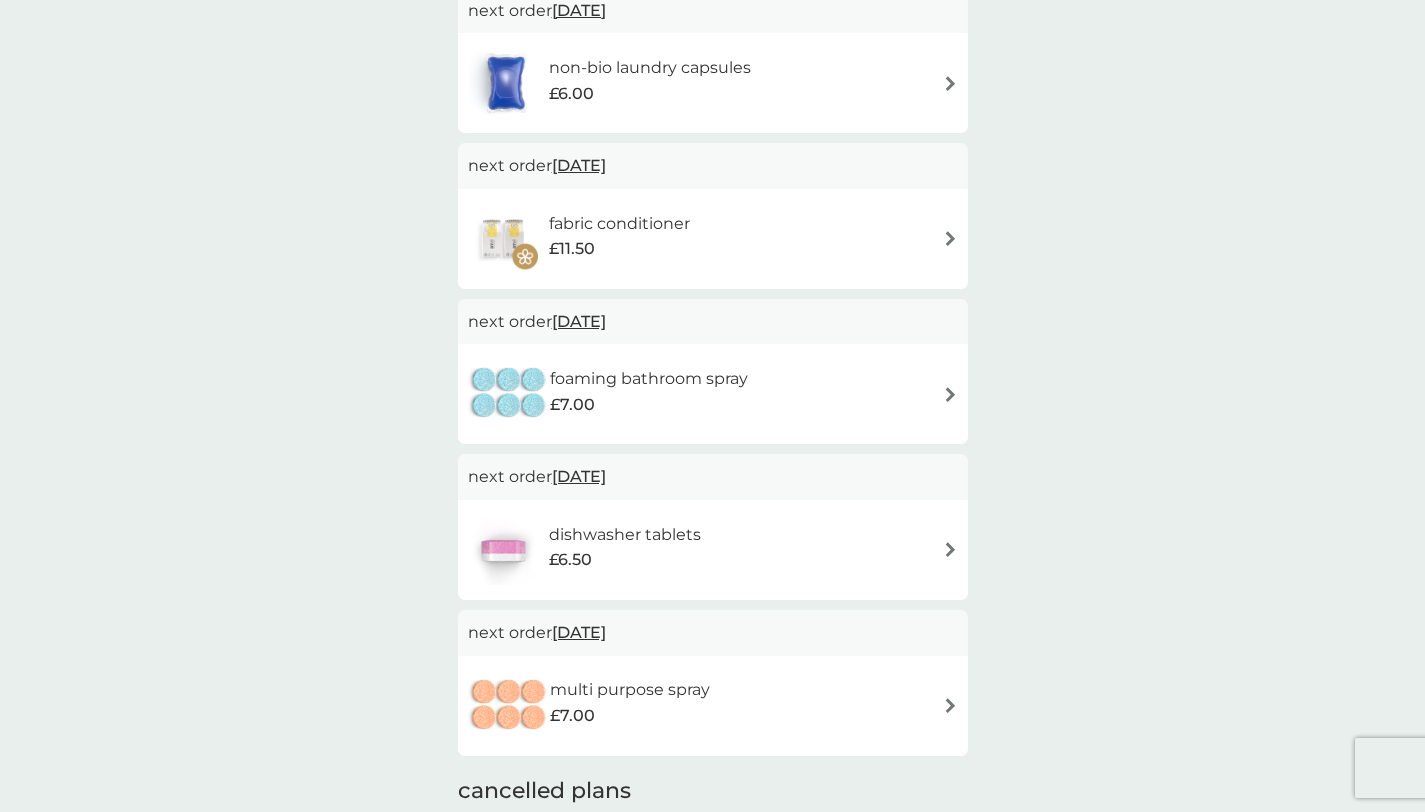 scroll, scrollTop: 213, scrollLeft: 0, axis: vertical 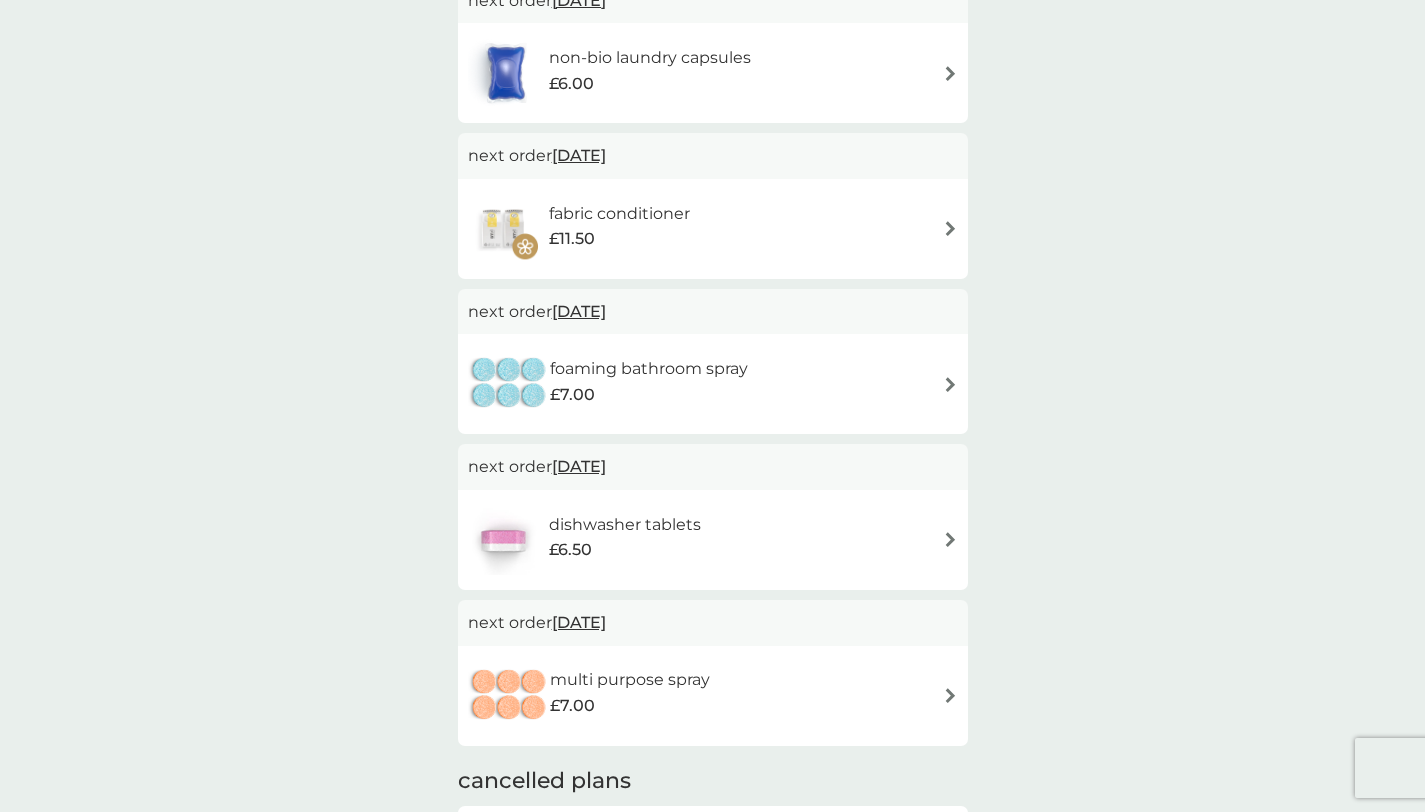 click on "£7.00" at bounding box center (649, 395) 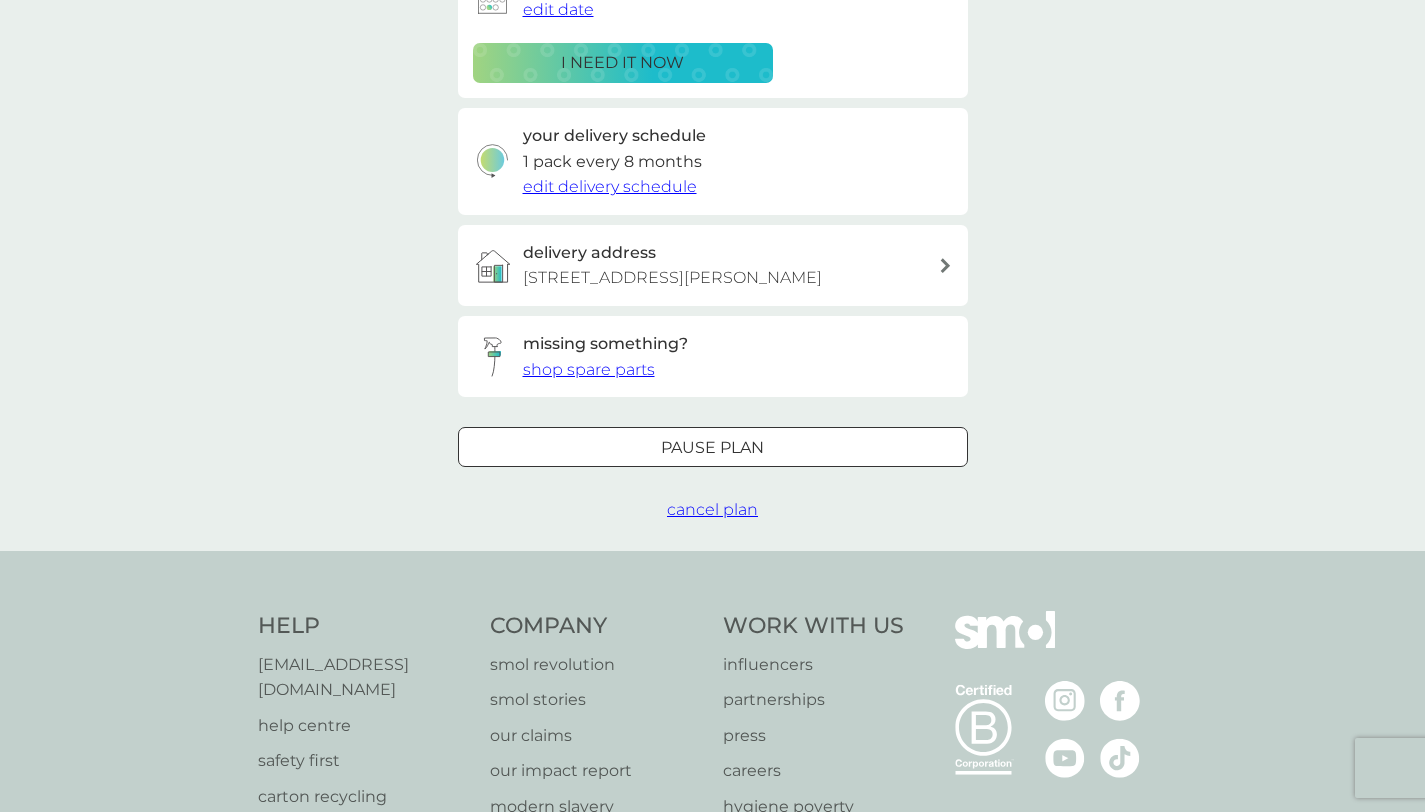 scroll, scrollTop: 386, scrollLeft: 0, axis: vertical 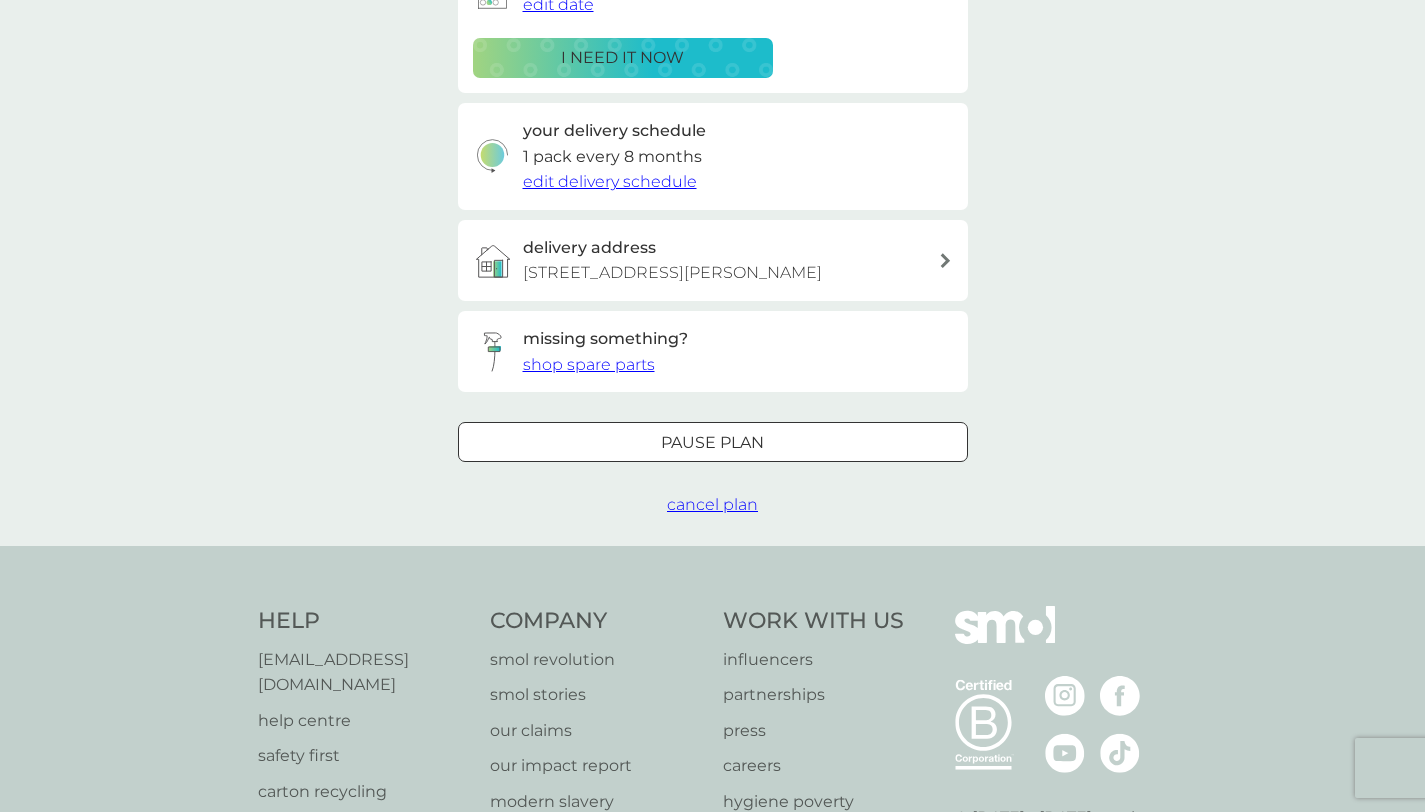 click on "cancel plan" at bounding box center [712, 504] 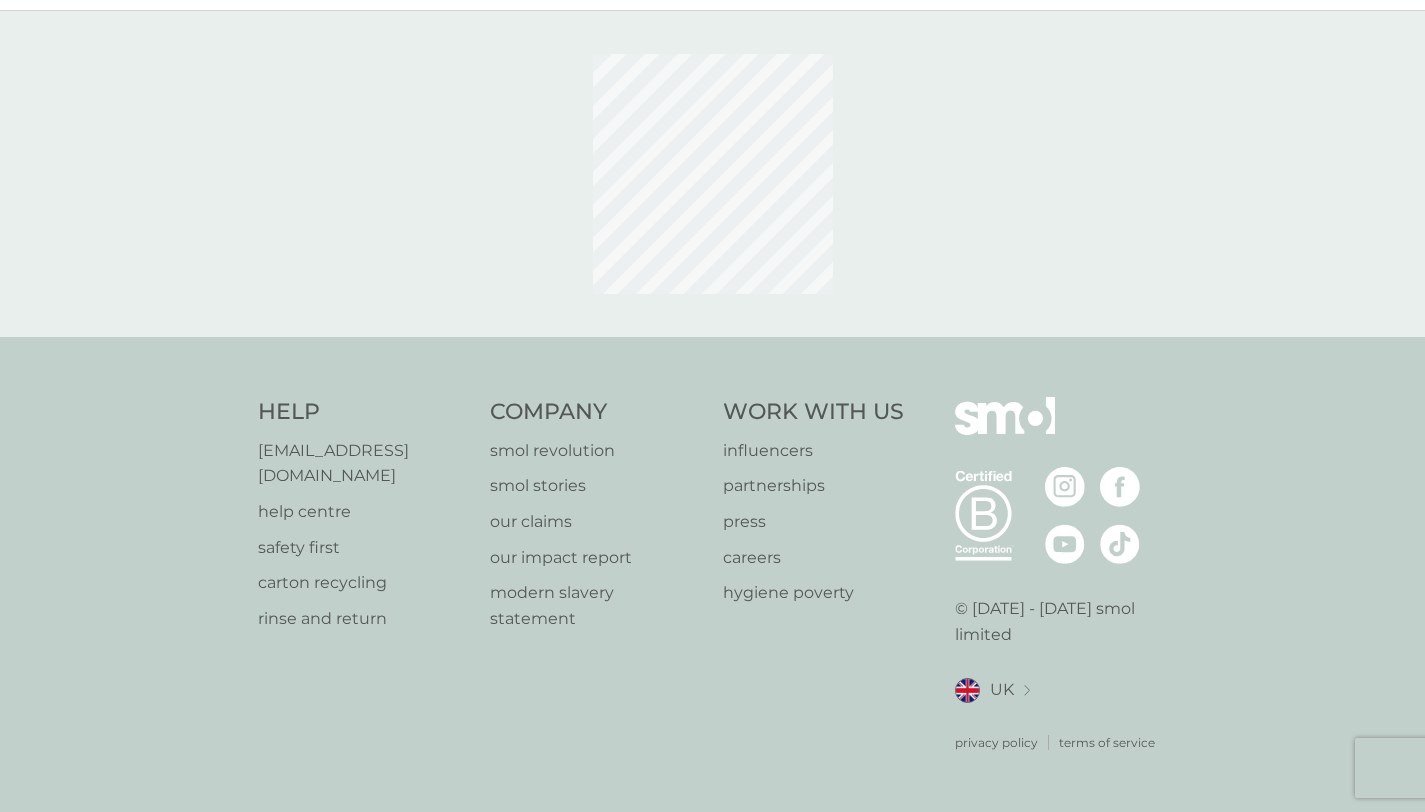 scroll, scrollTop: 0, scrollLeft: 0, axis: both 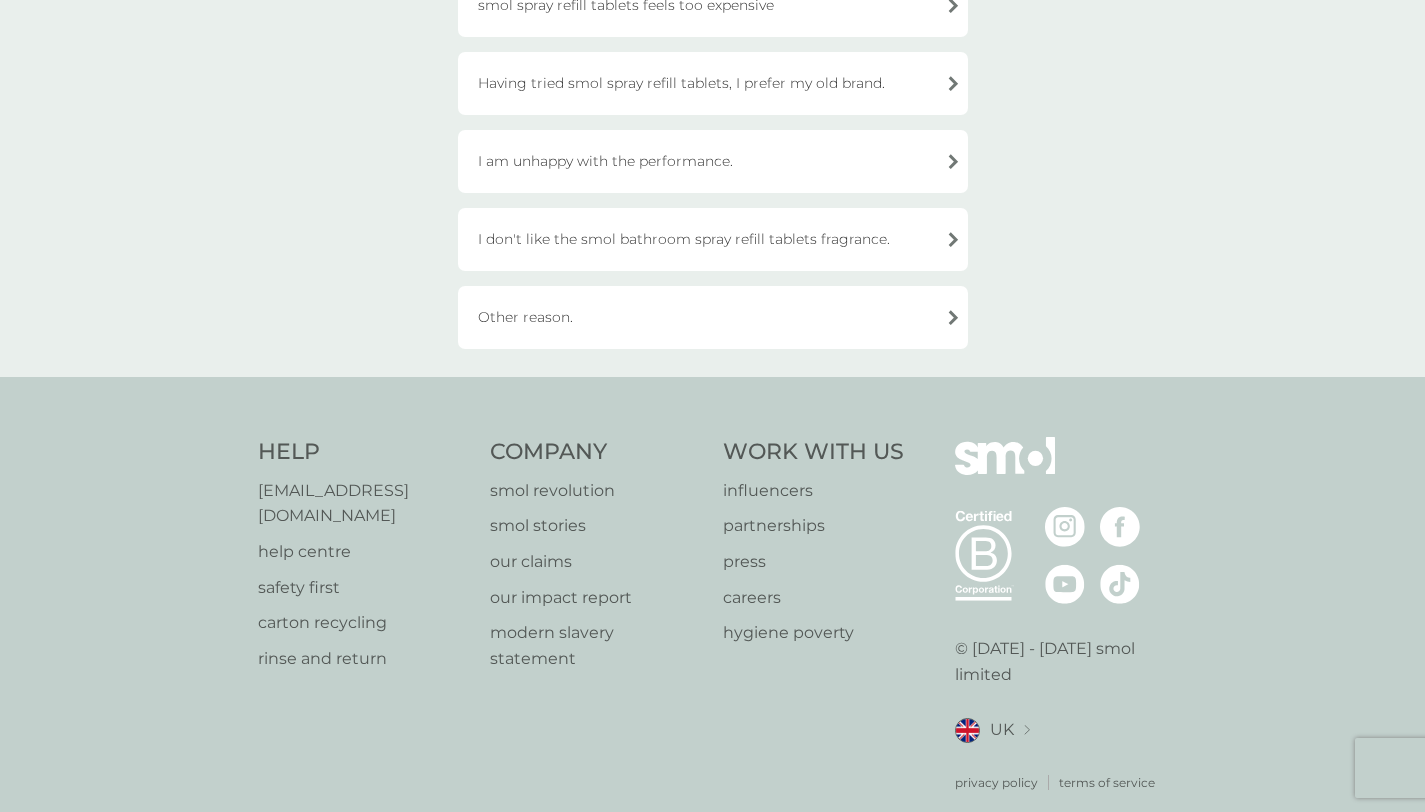 click on "Other reason." at bounding box center [713, 317] 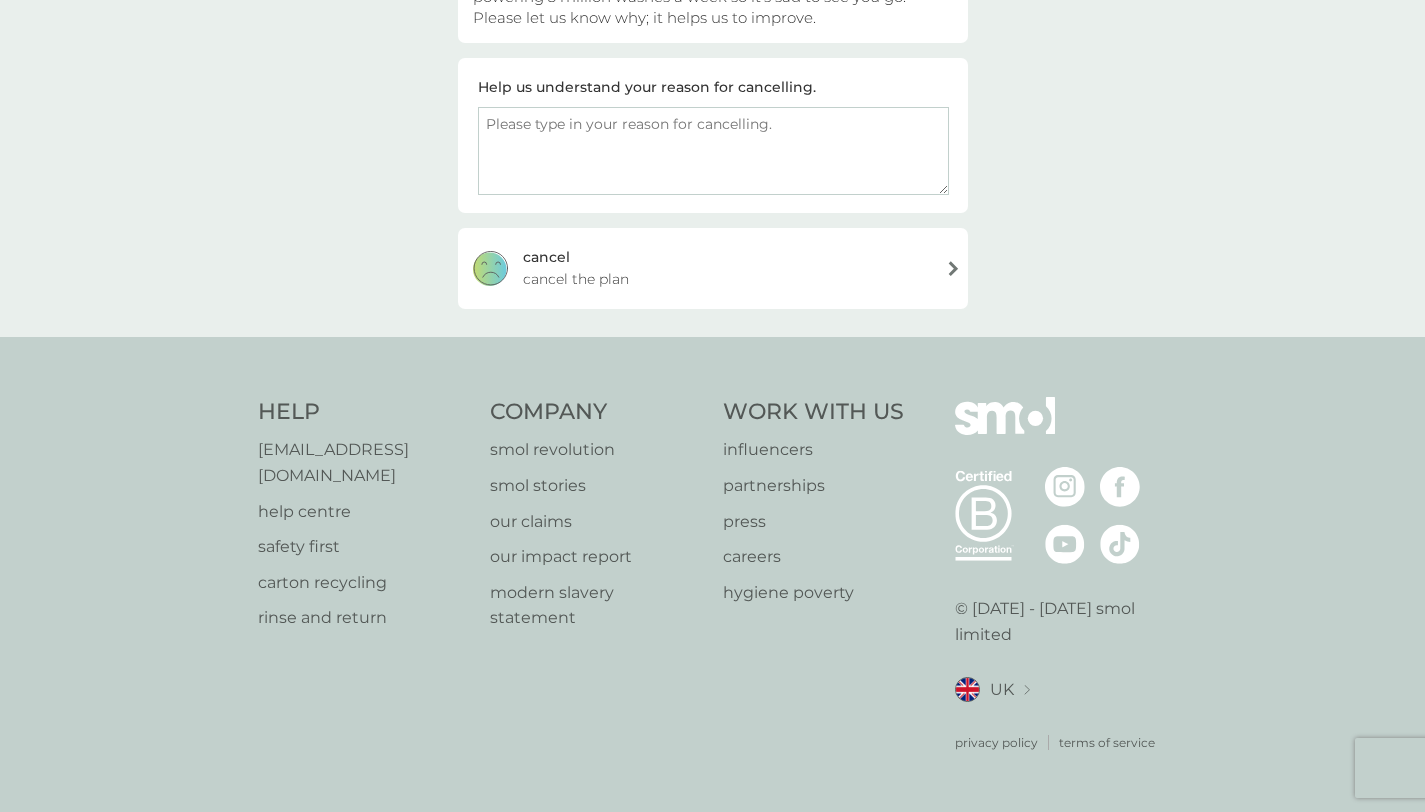 scroll, scrollTop: 267, scrollLeft: 0, axis: vertical 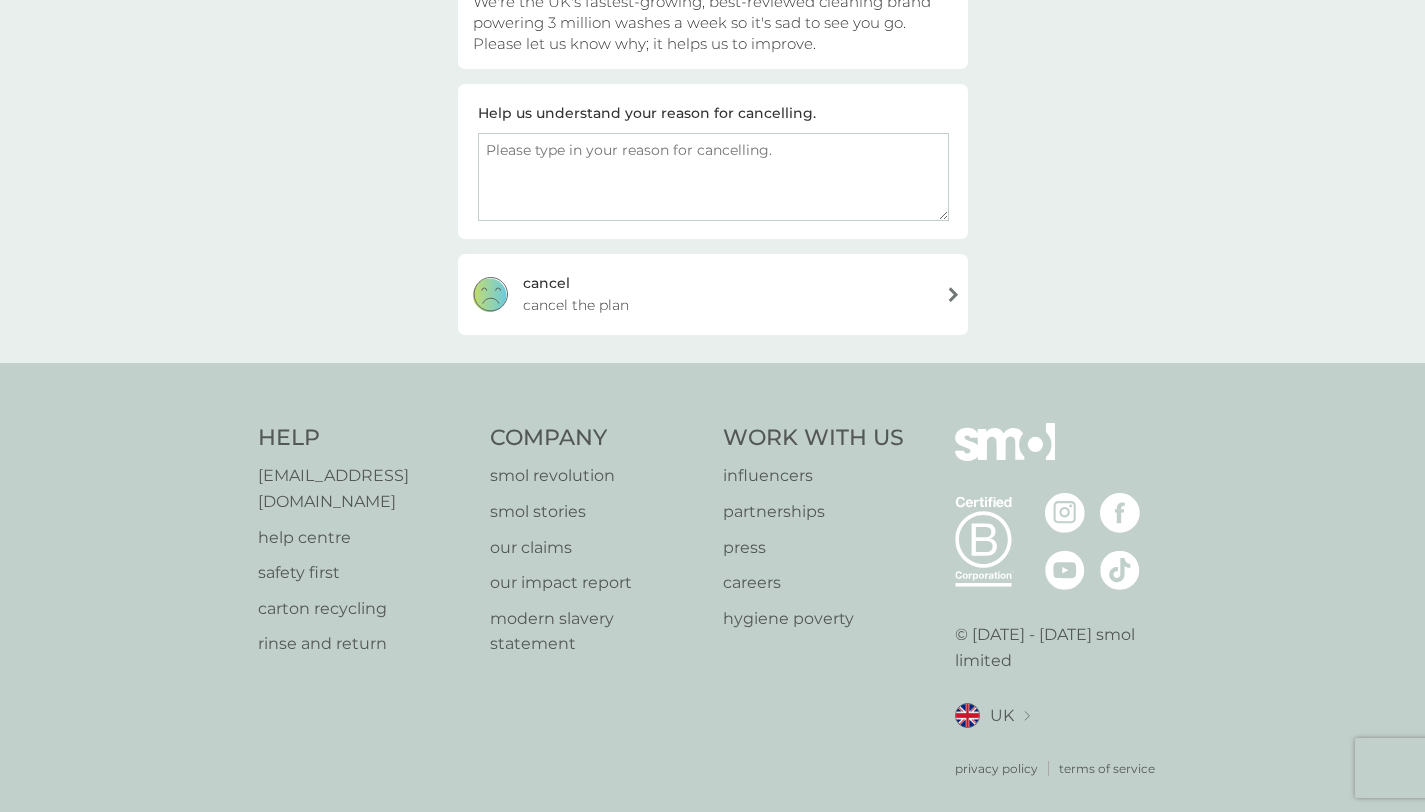 click at bounding box center (713, 177) 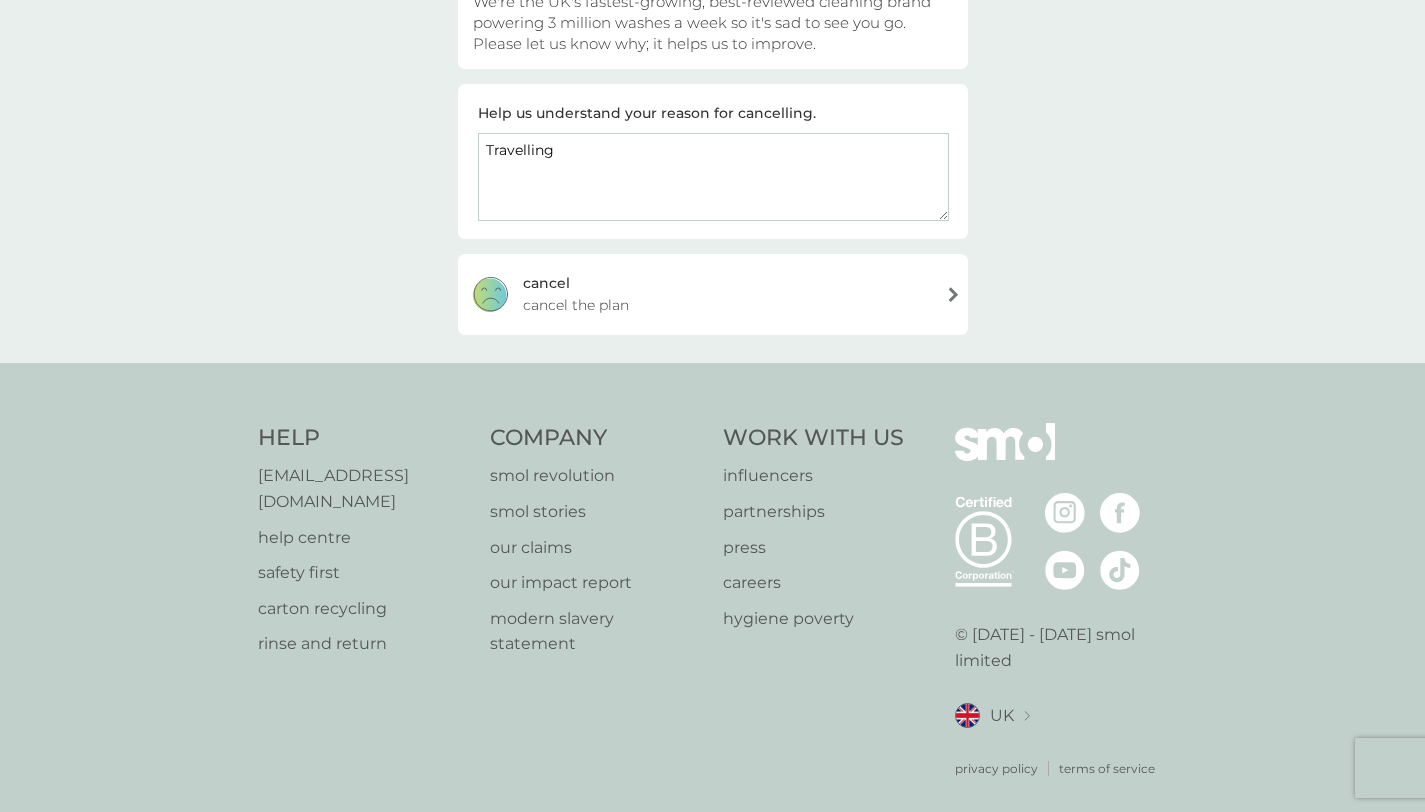 drag, startPoint x: 623, startPoint y: 152, endPoint x: 451, endPoint y: 149, distance: 172.02615 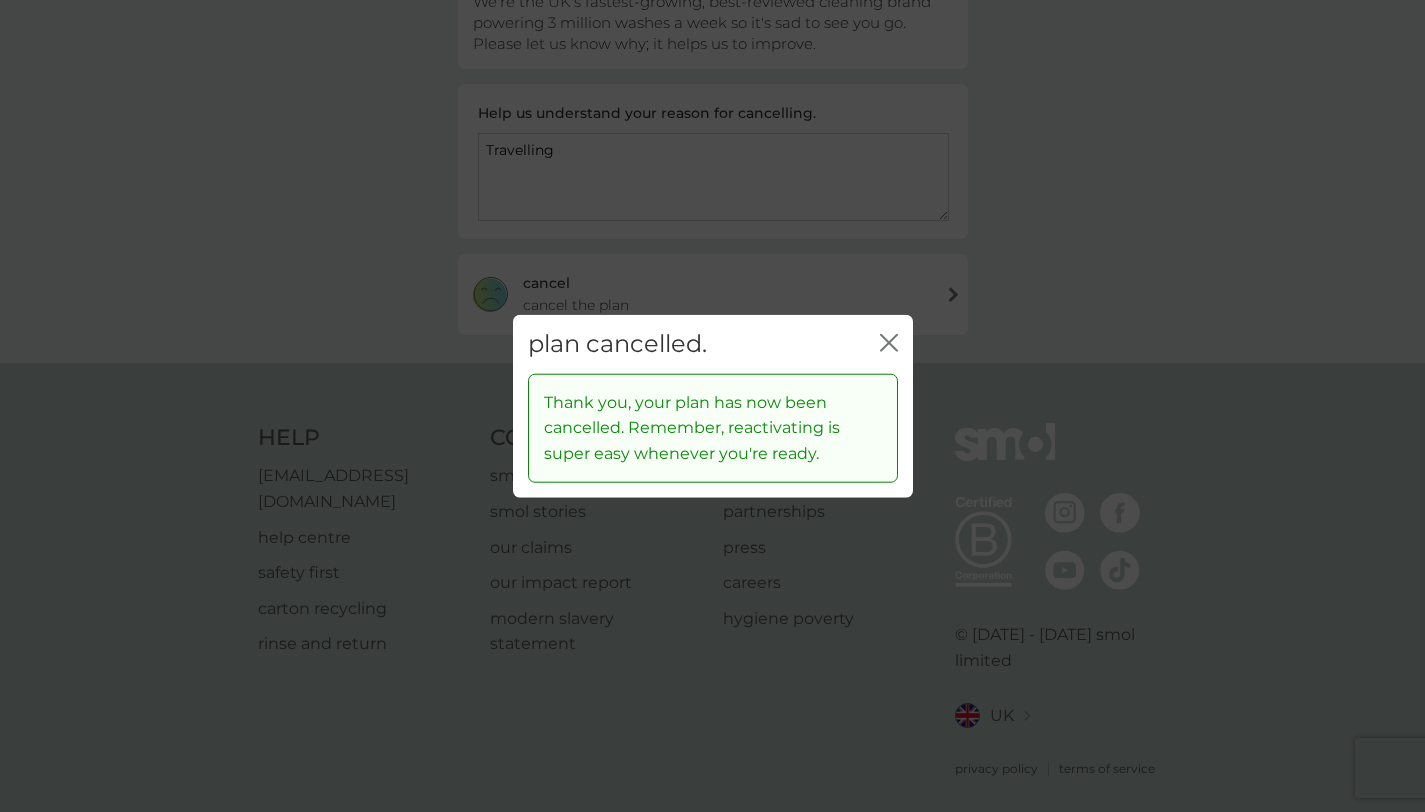 click on "close" 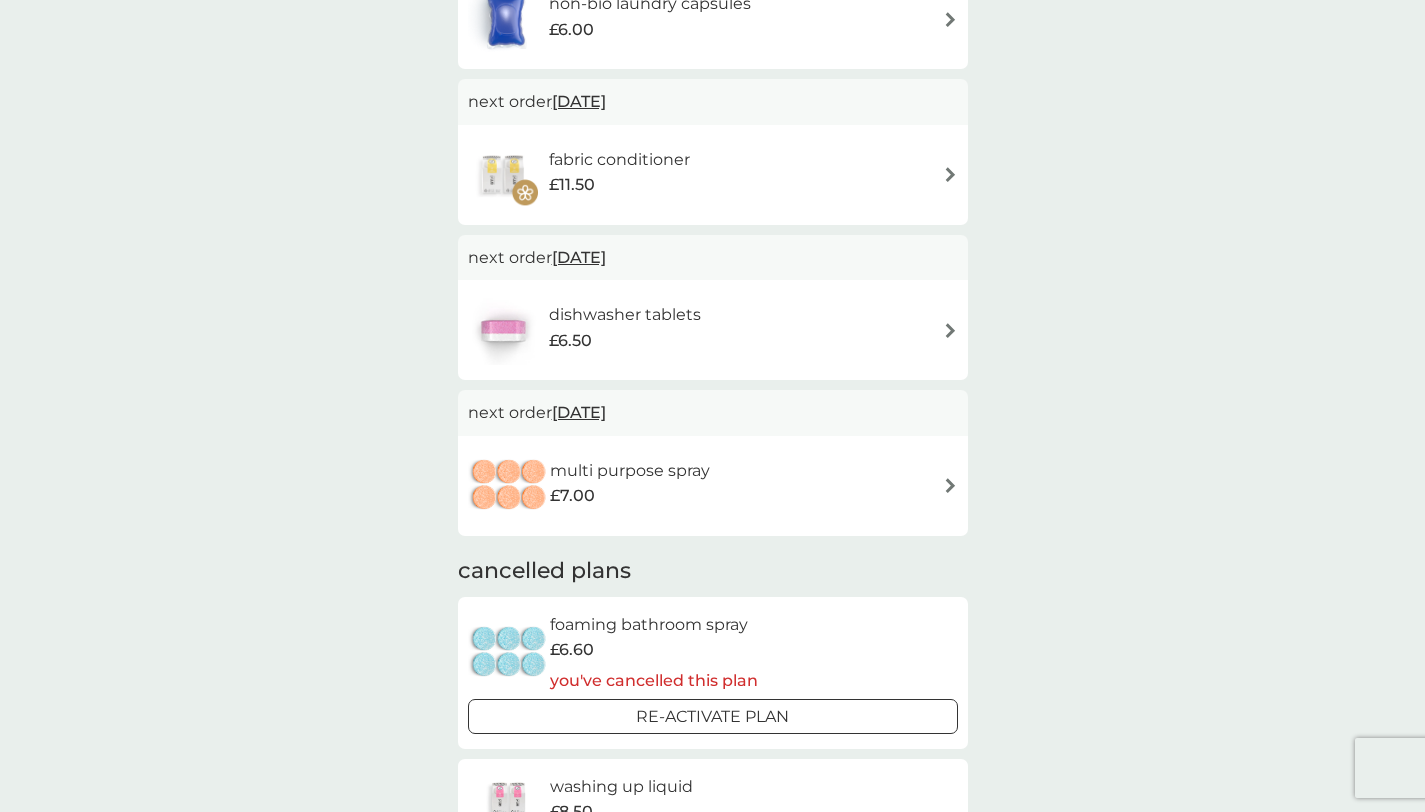 scroll, scrollTop: 0, scrollLeft: 0, axis: both 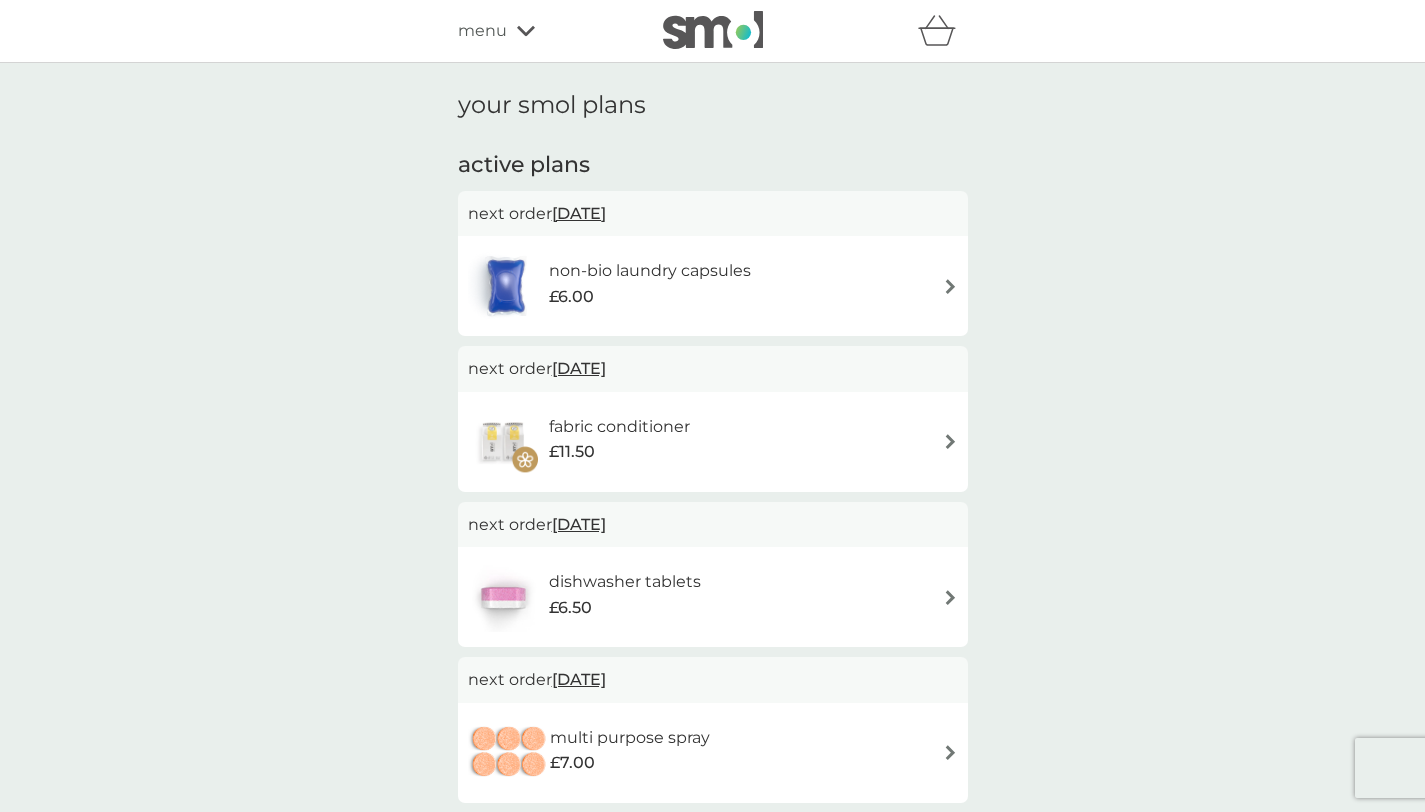 click on "dishwasher tablets £6.50" at bounding box center (635, 597) 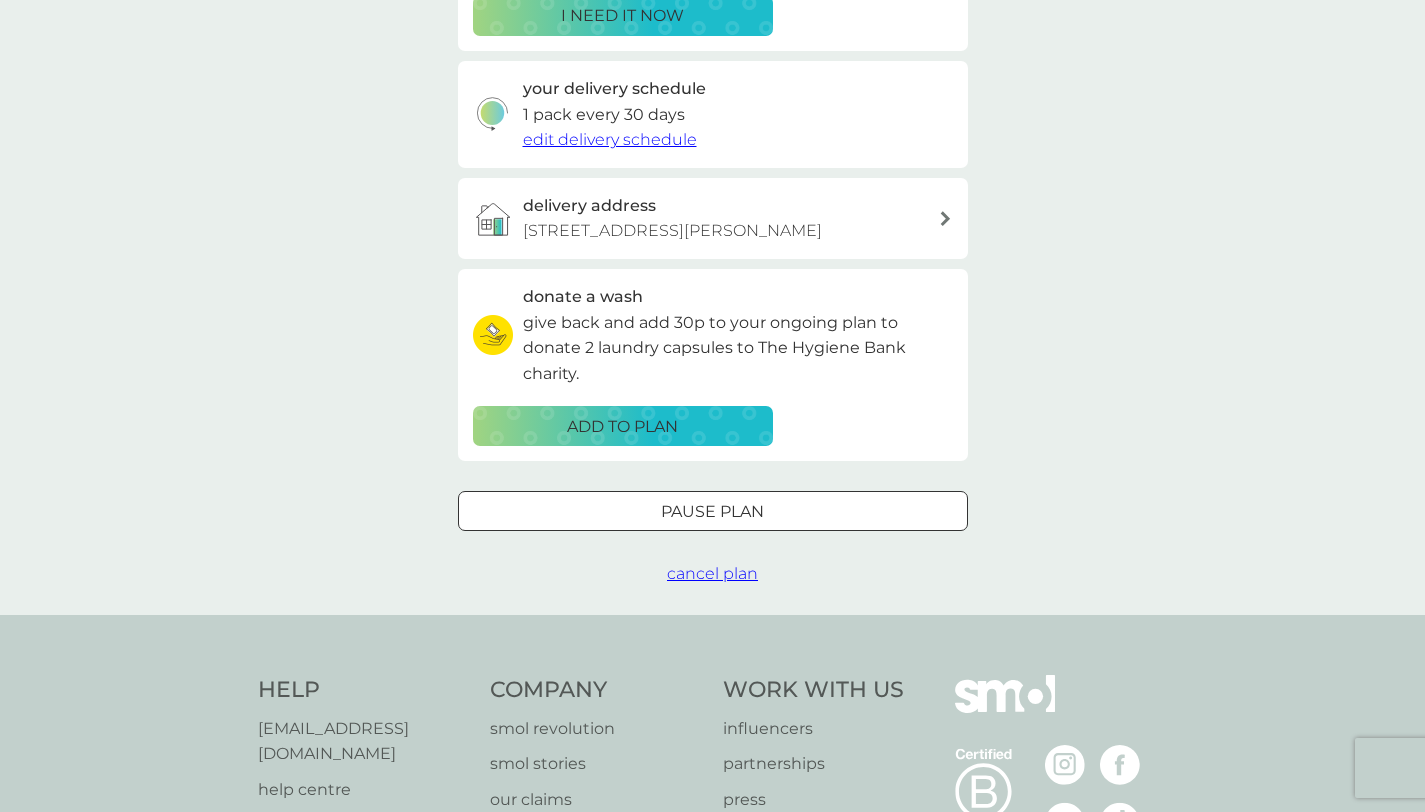 scroll, scrollTop: 431, scrollLeft: 0, axis: vertical 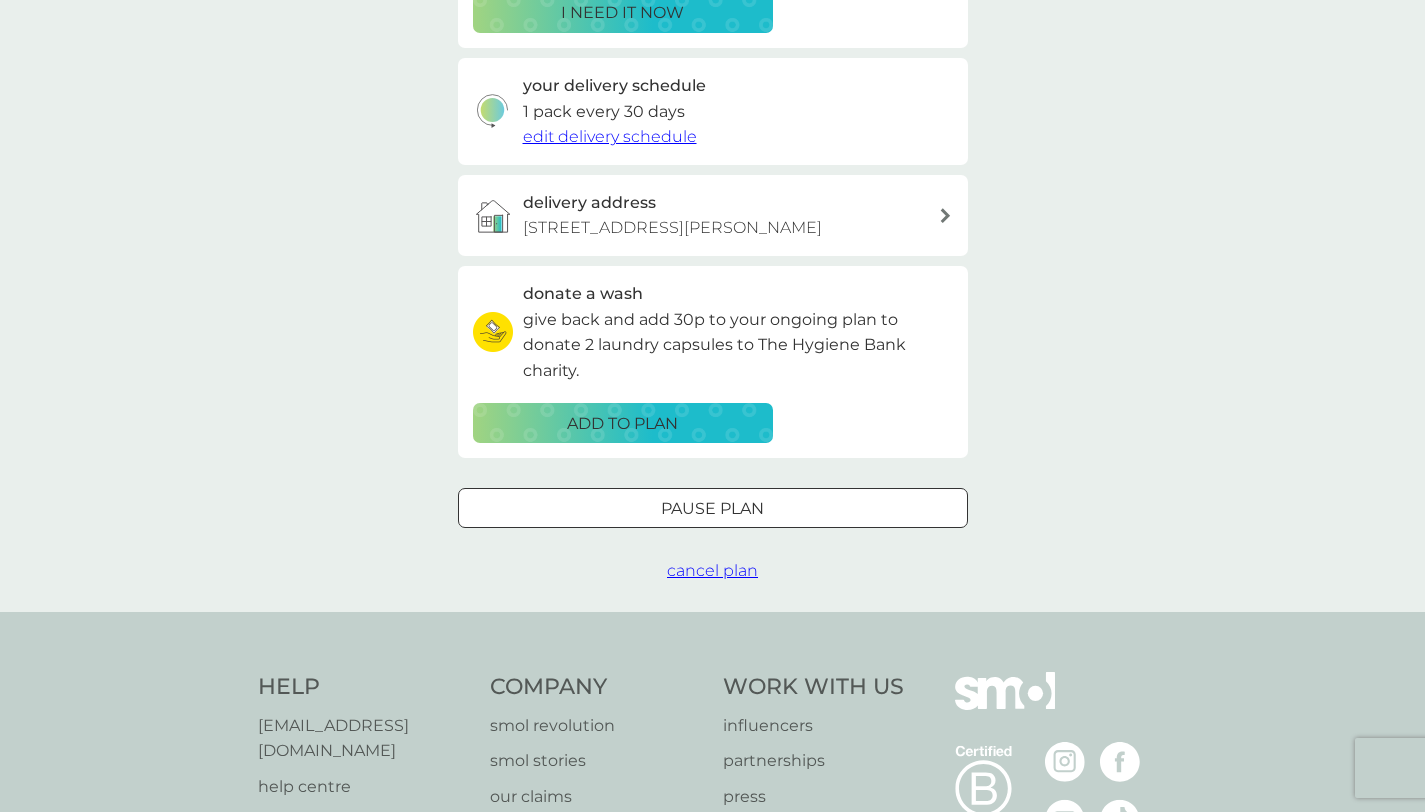 click on "cancel plan" at bounding box center [712, 570] 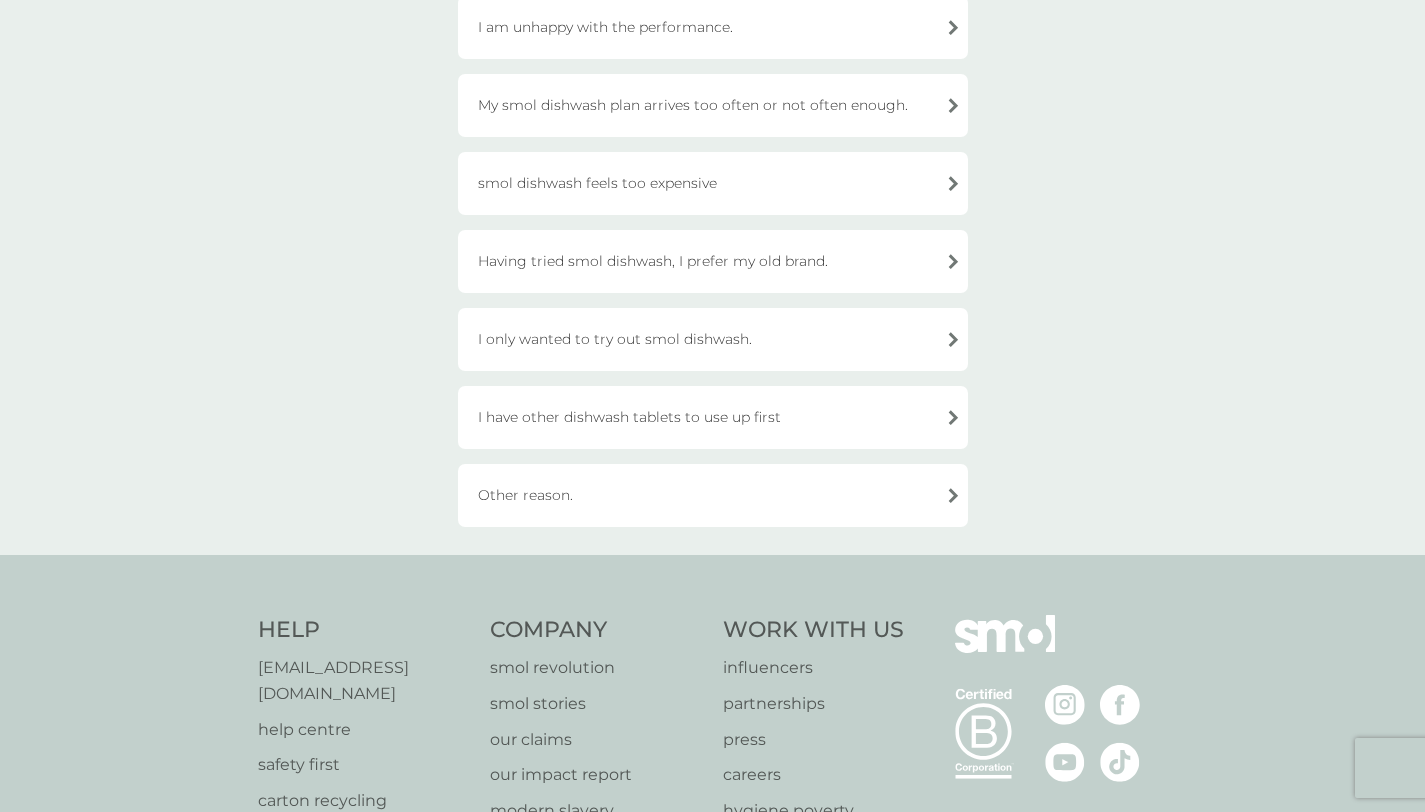 scroll, scrollTop: 324, scrollLeft: 0, axis: vertical 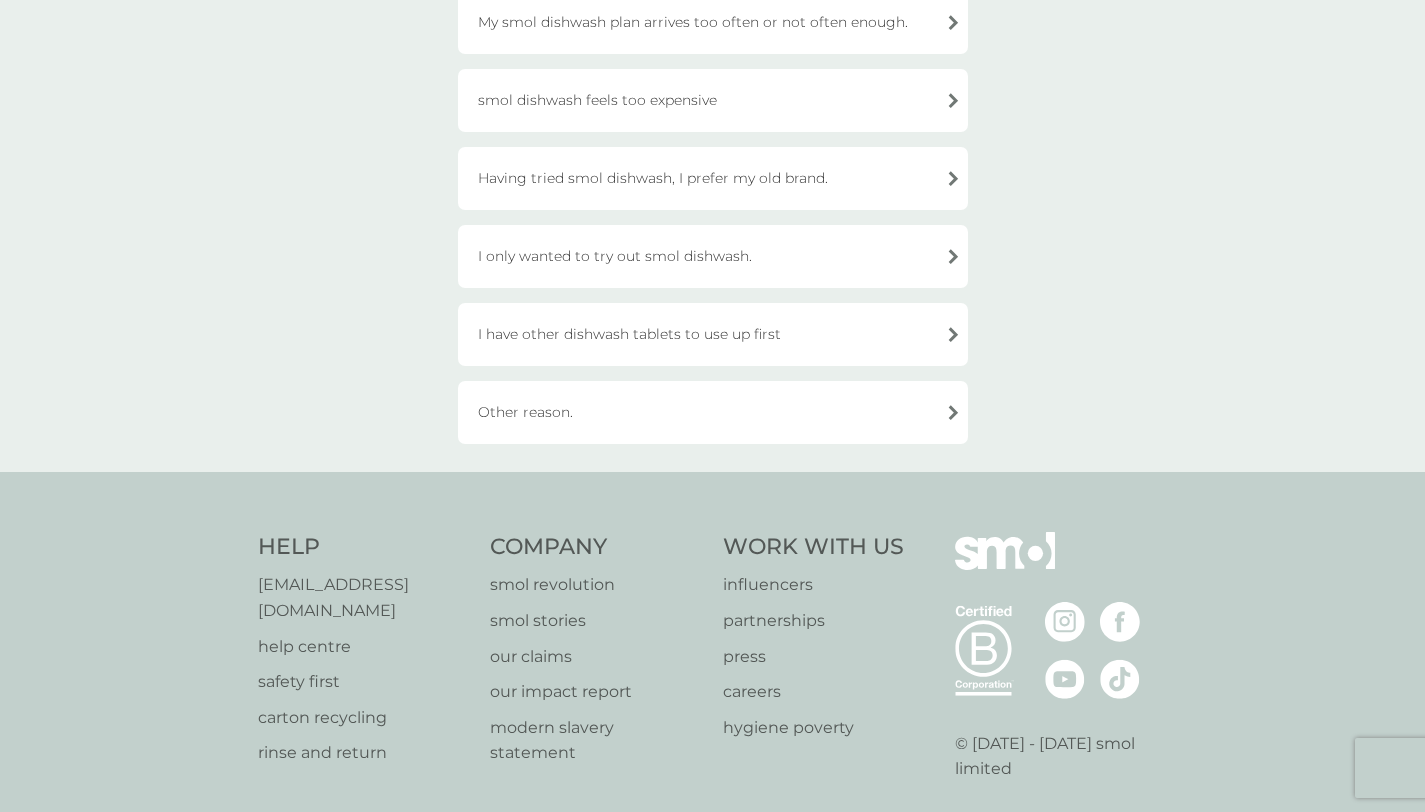 click on "Other reason." at bounding box center [713, 412] 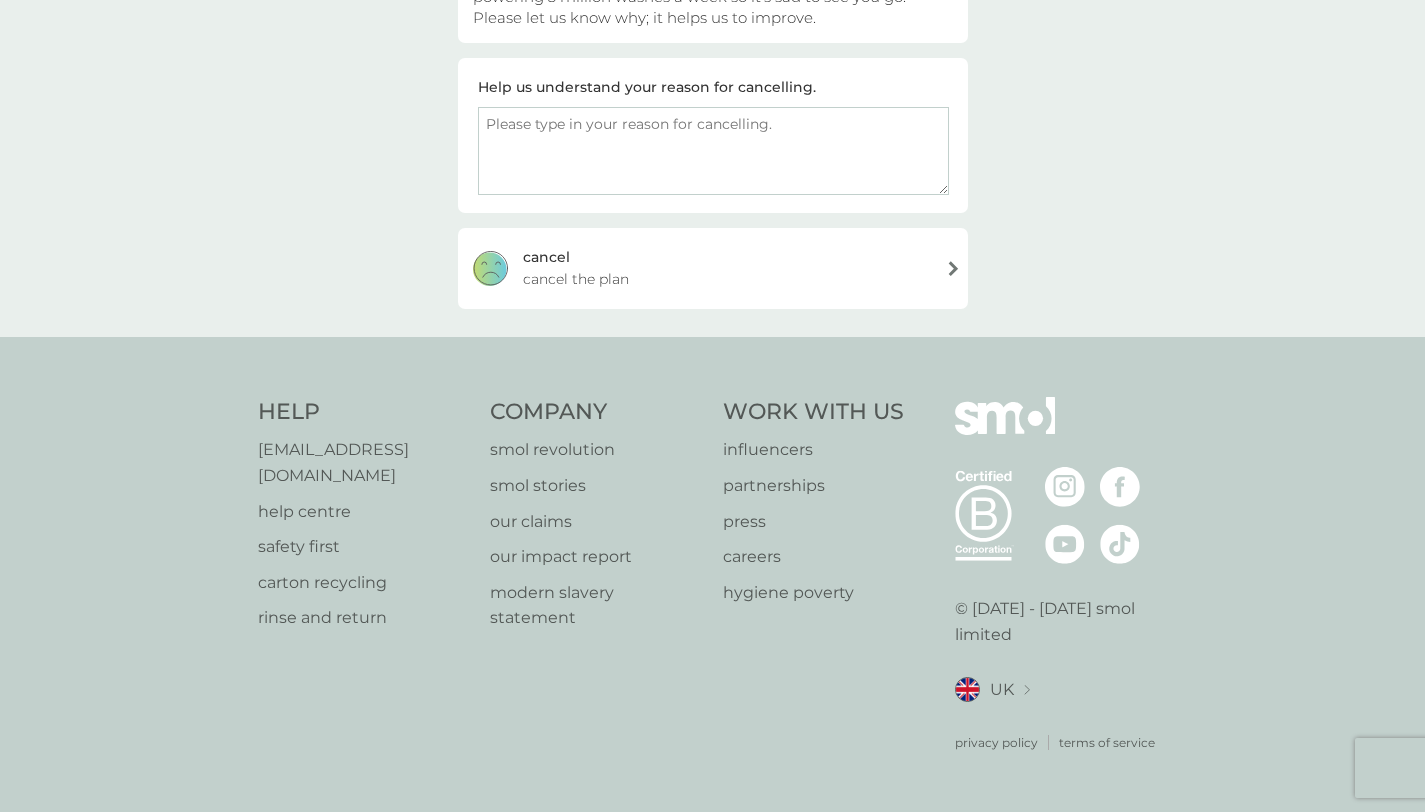 scroll, scrollTop: 267, scrollLeft: 0, axis: vertical 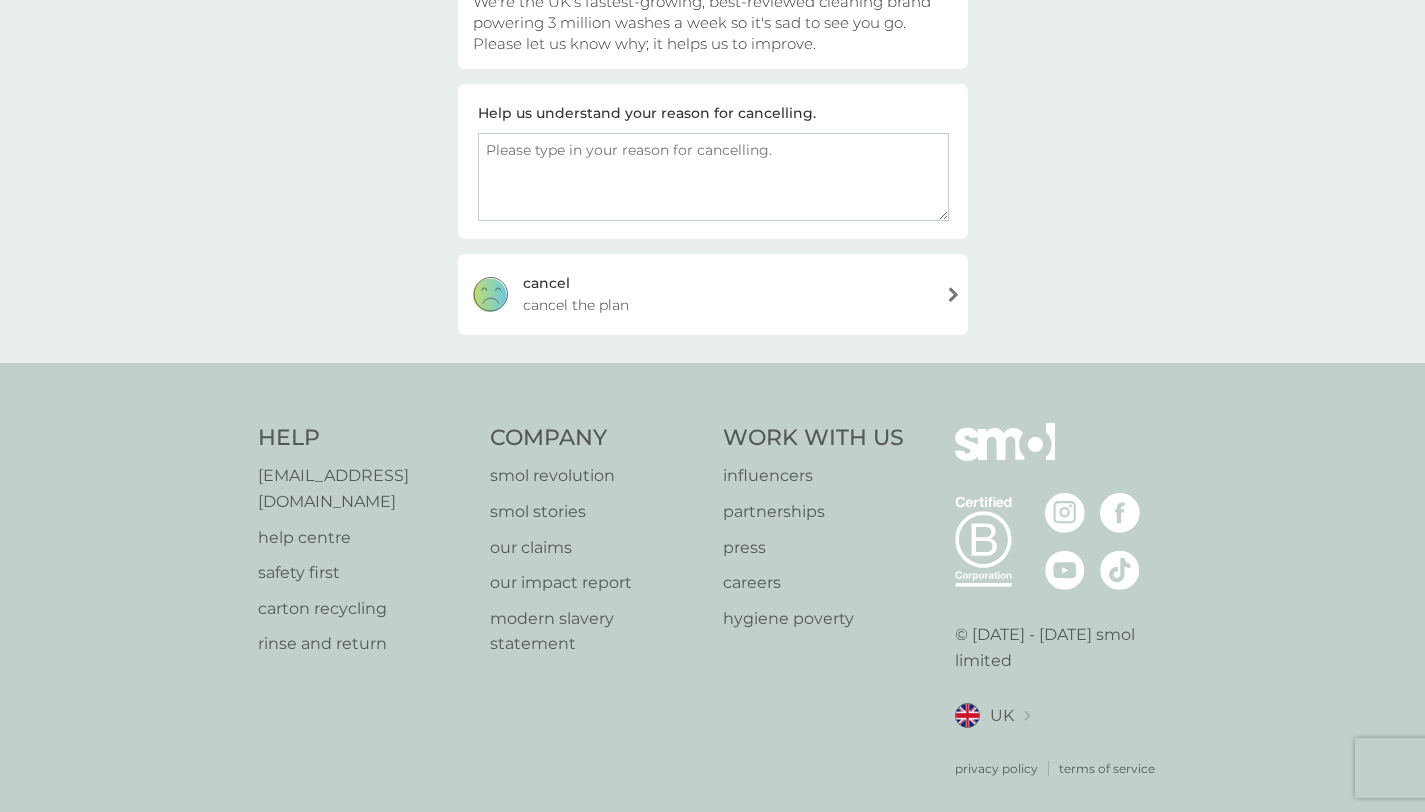 click at bounding box center (713, 177) 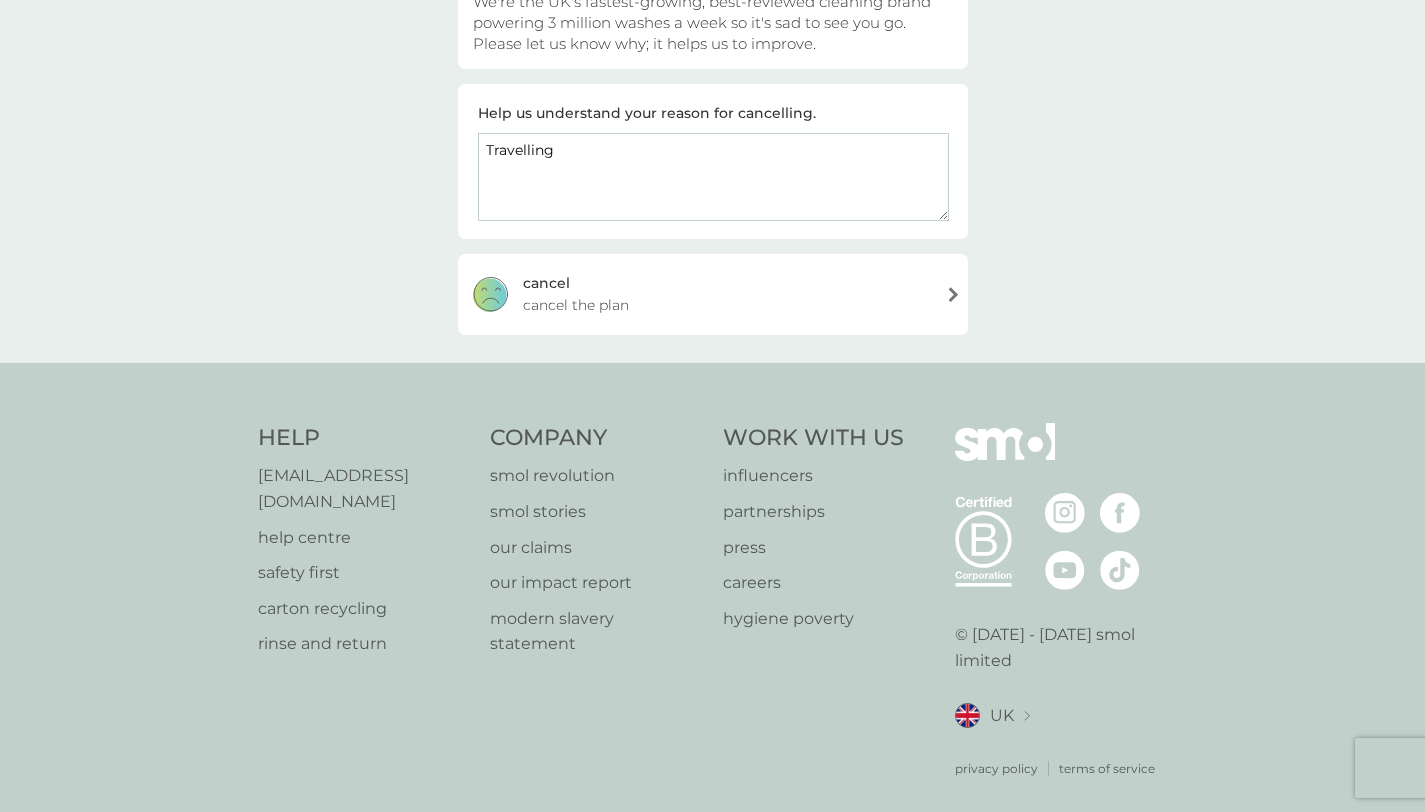 type on "Travelling" 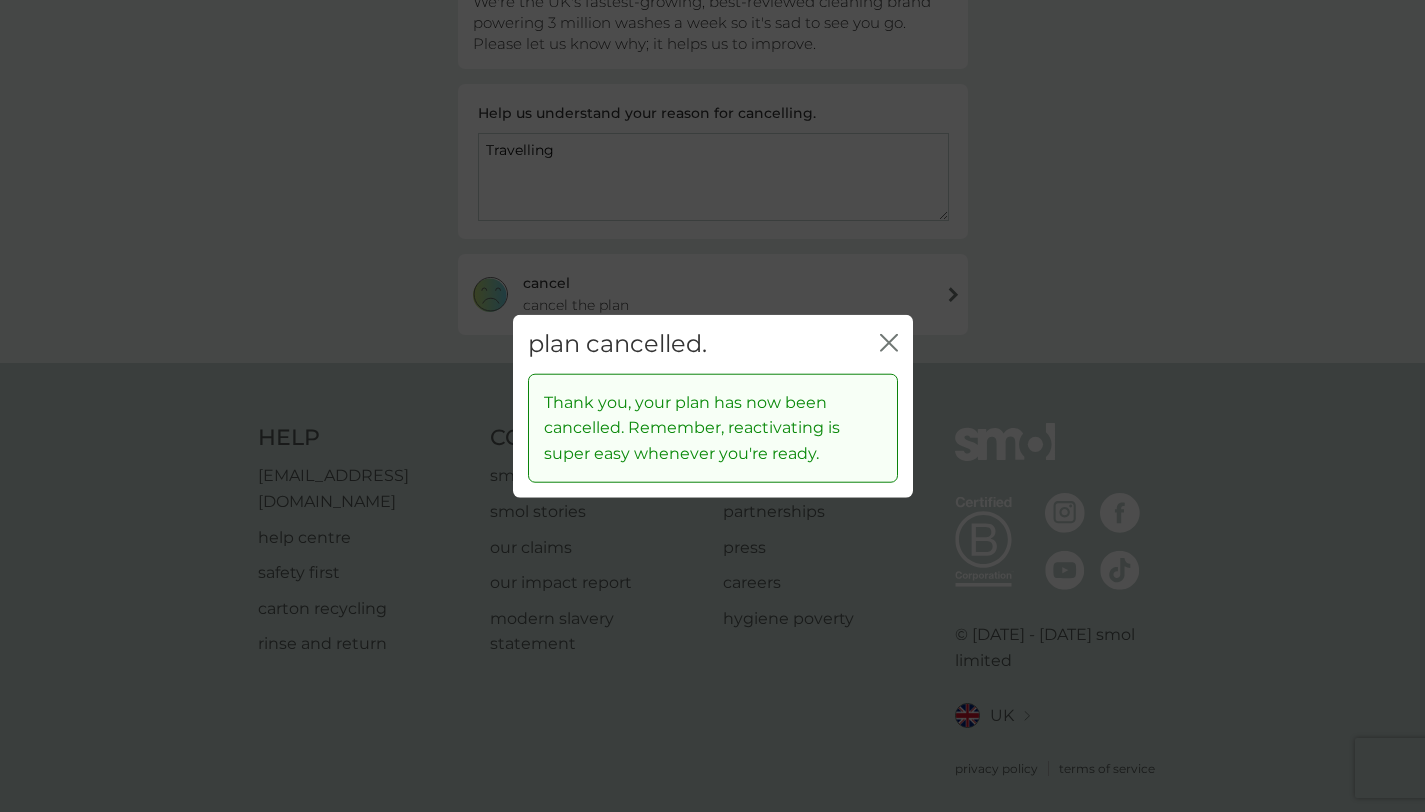 click on "close" 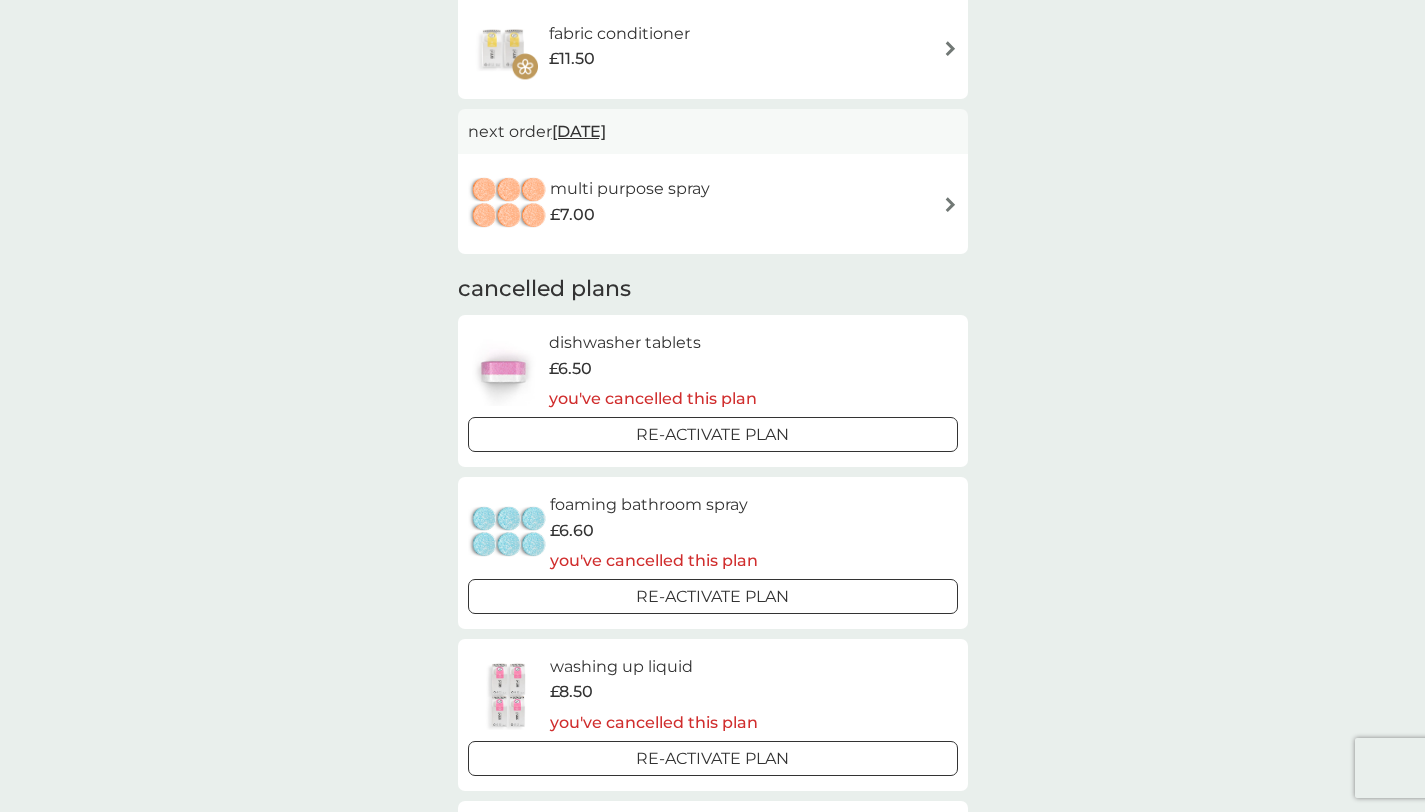 scroll, scrollTop: 392, scrollLeft: 0, axis: vertical 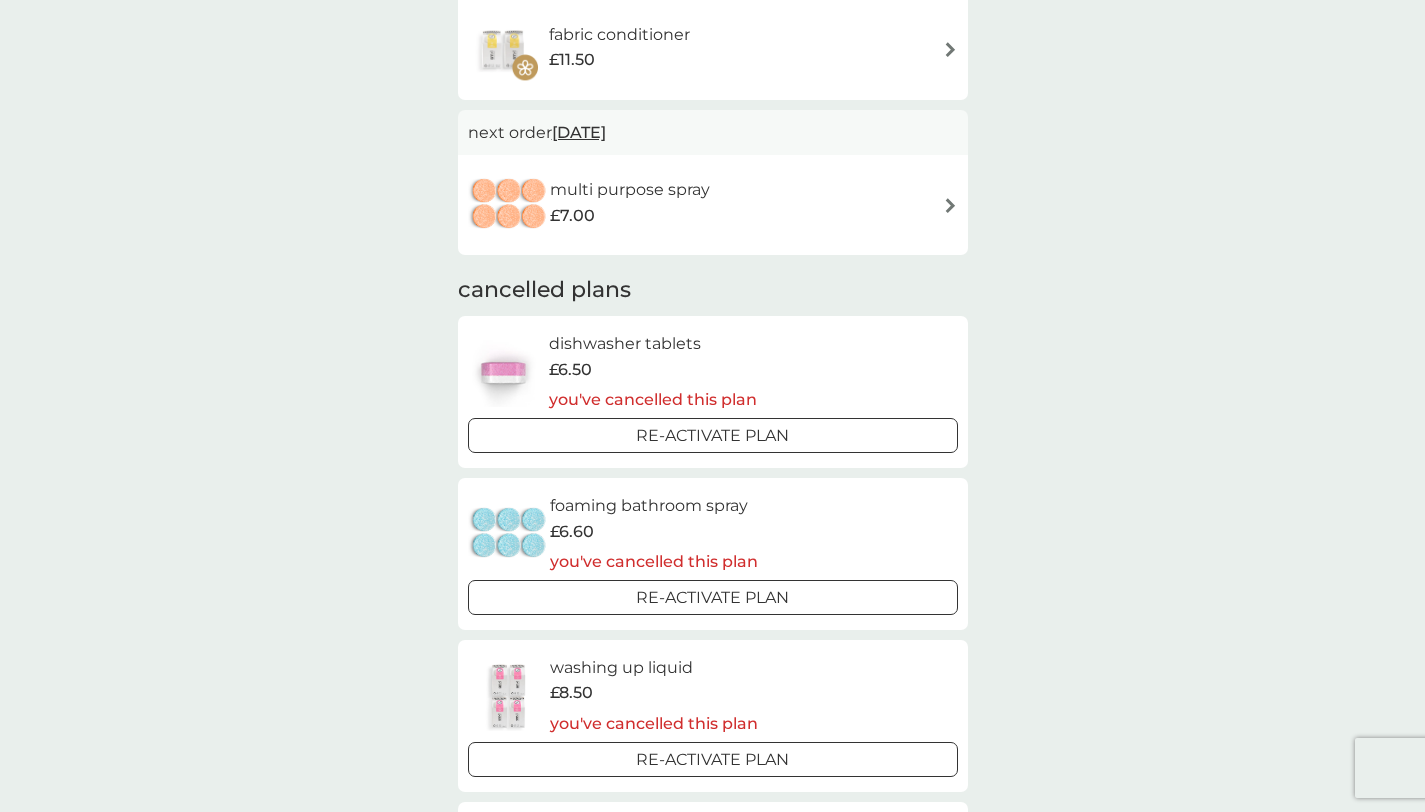 click on "multi purpose spray £7.00" at bounding box center (640, 205) 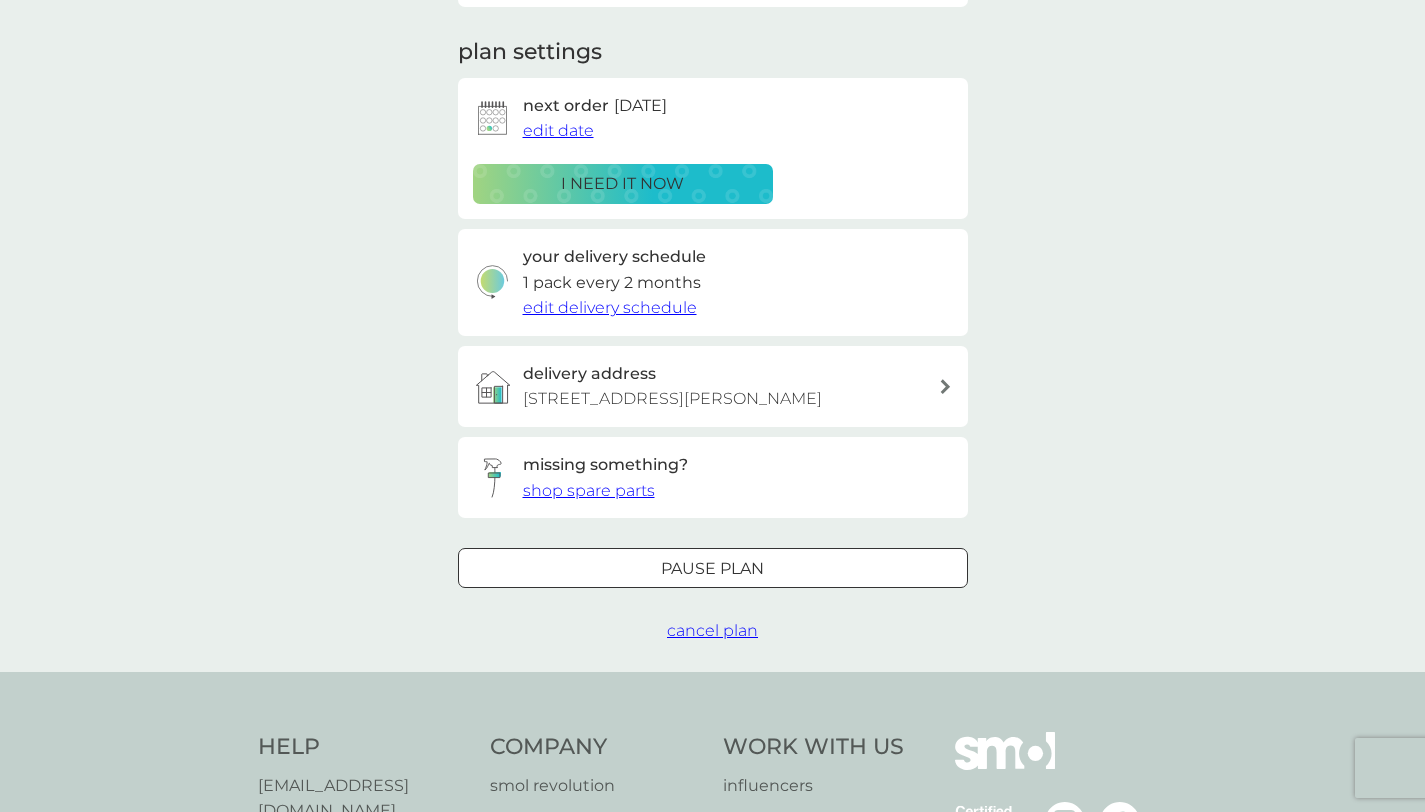 scroll, scrollTop: 275, scrollLeft: 0, axis: vertical 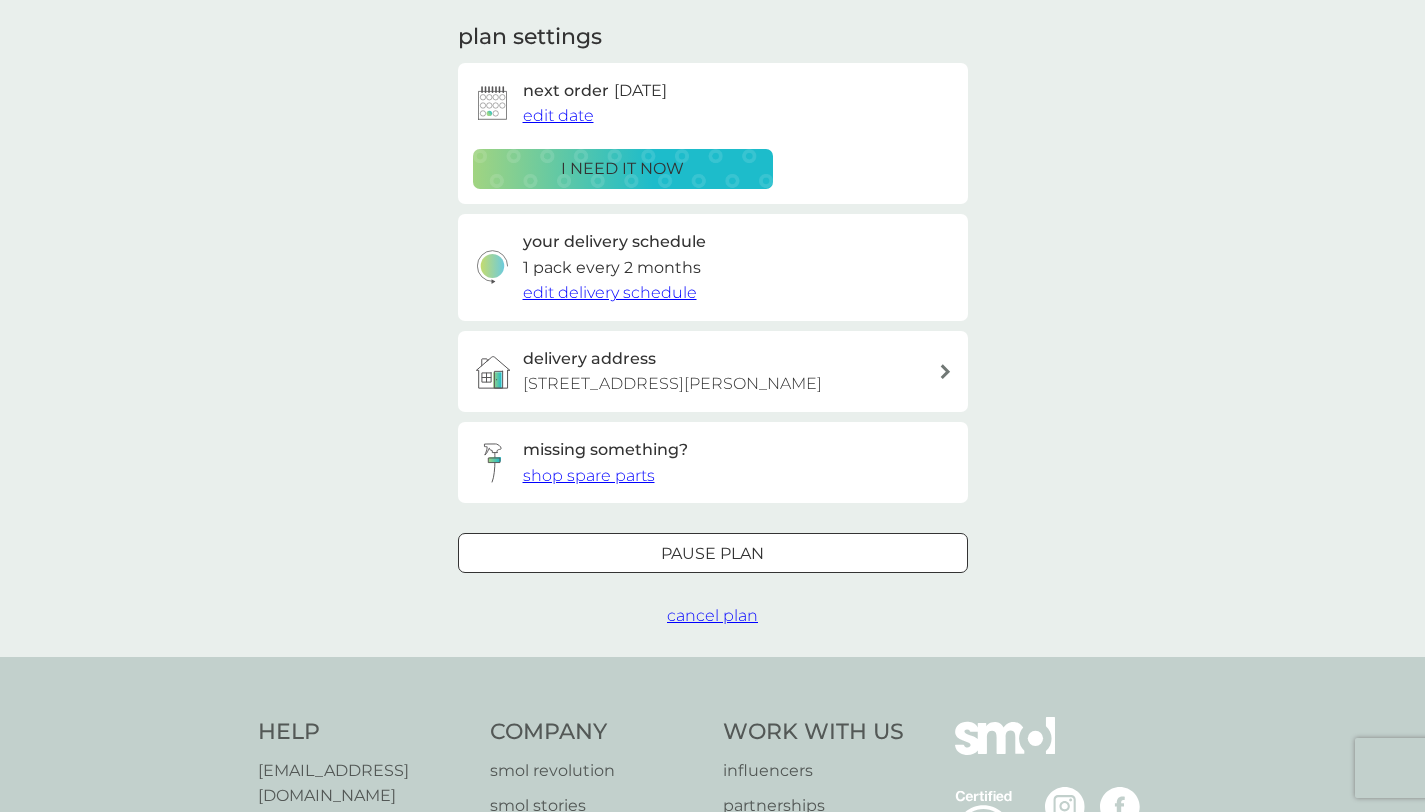 click on "cancel plan" at bounding box center (712, 615) 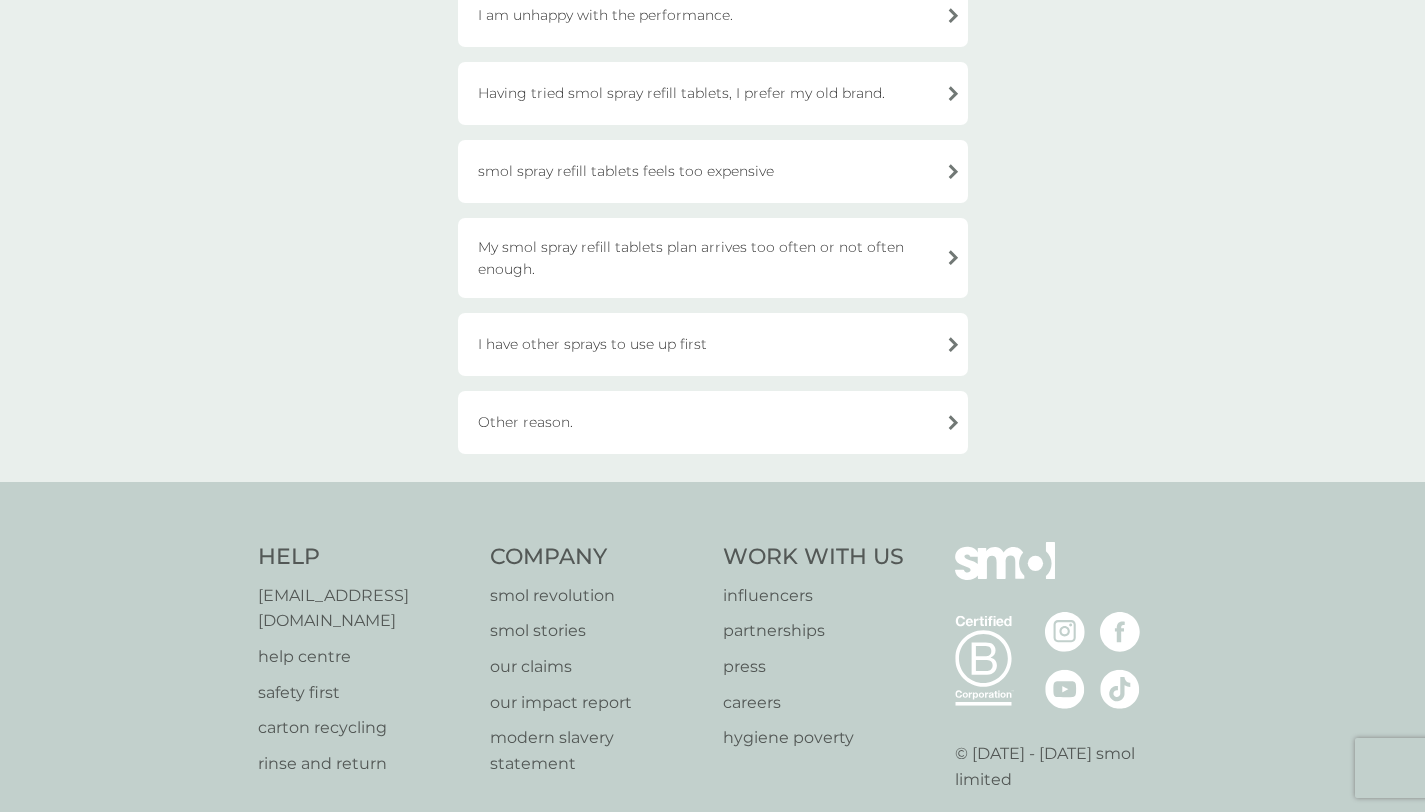 click on "Other reason." at bounding box center [713, 422] 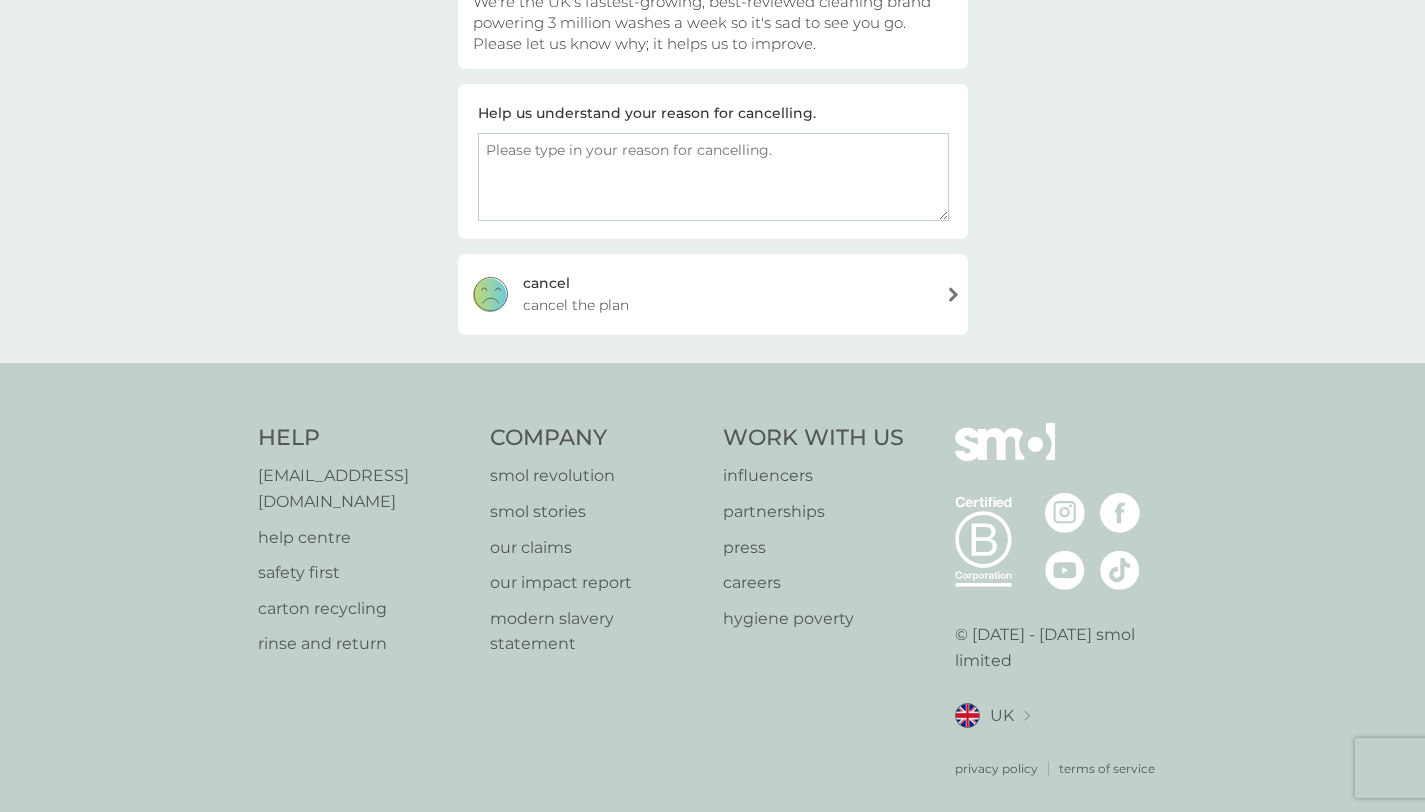 click at bounding box center (713, 177) 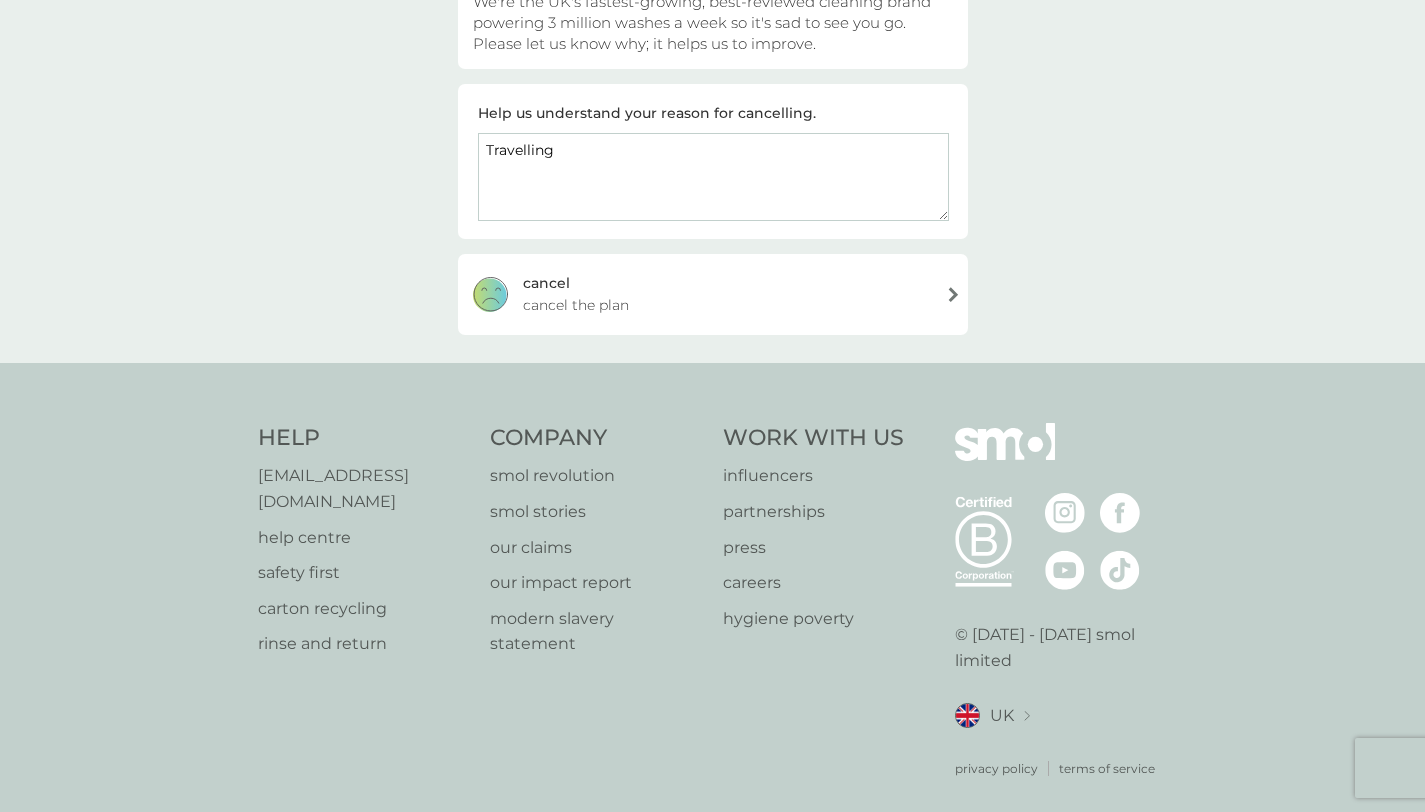 type on "Travelling" 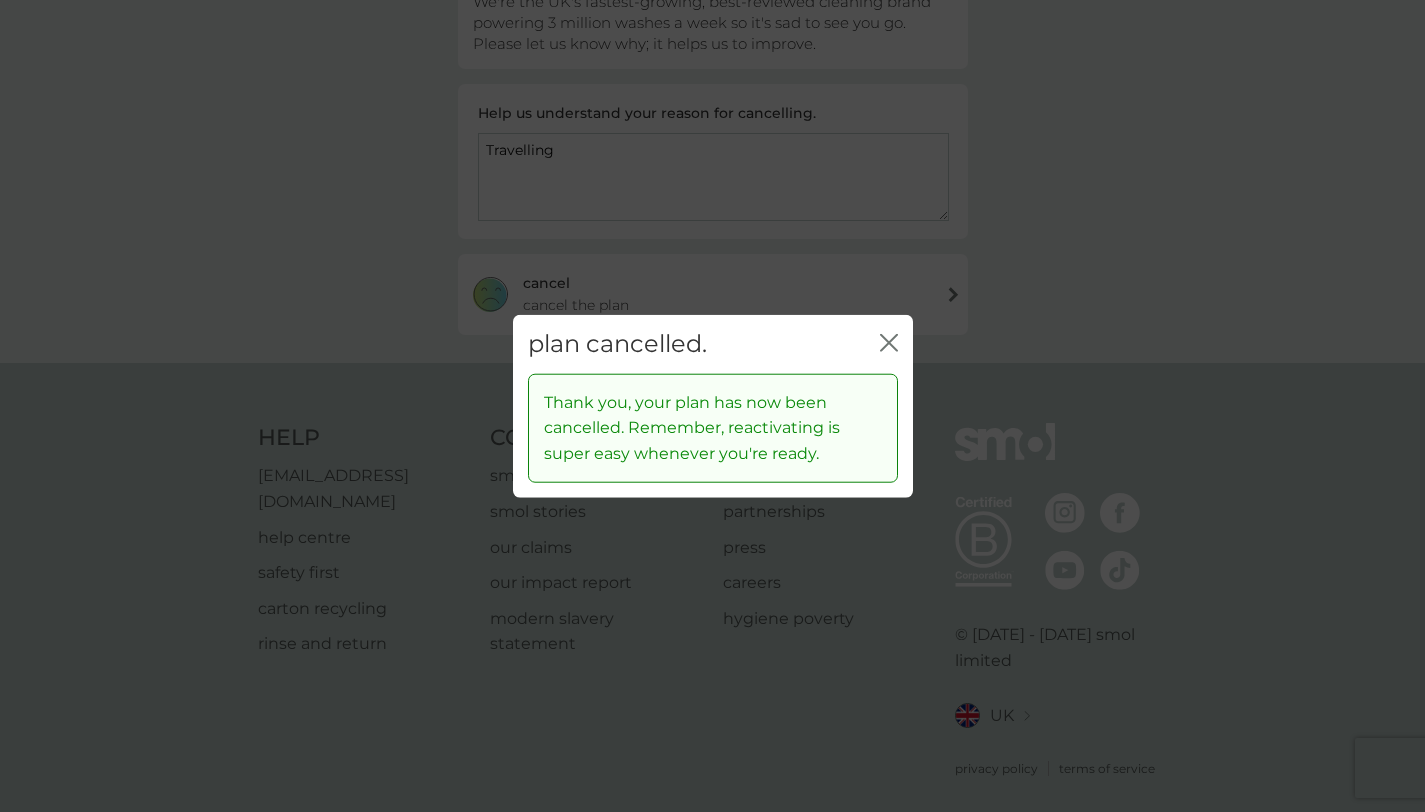 click on "close" at bounding box center (889, 344) 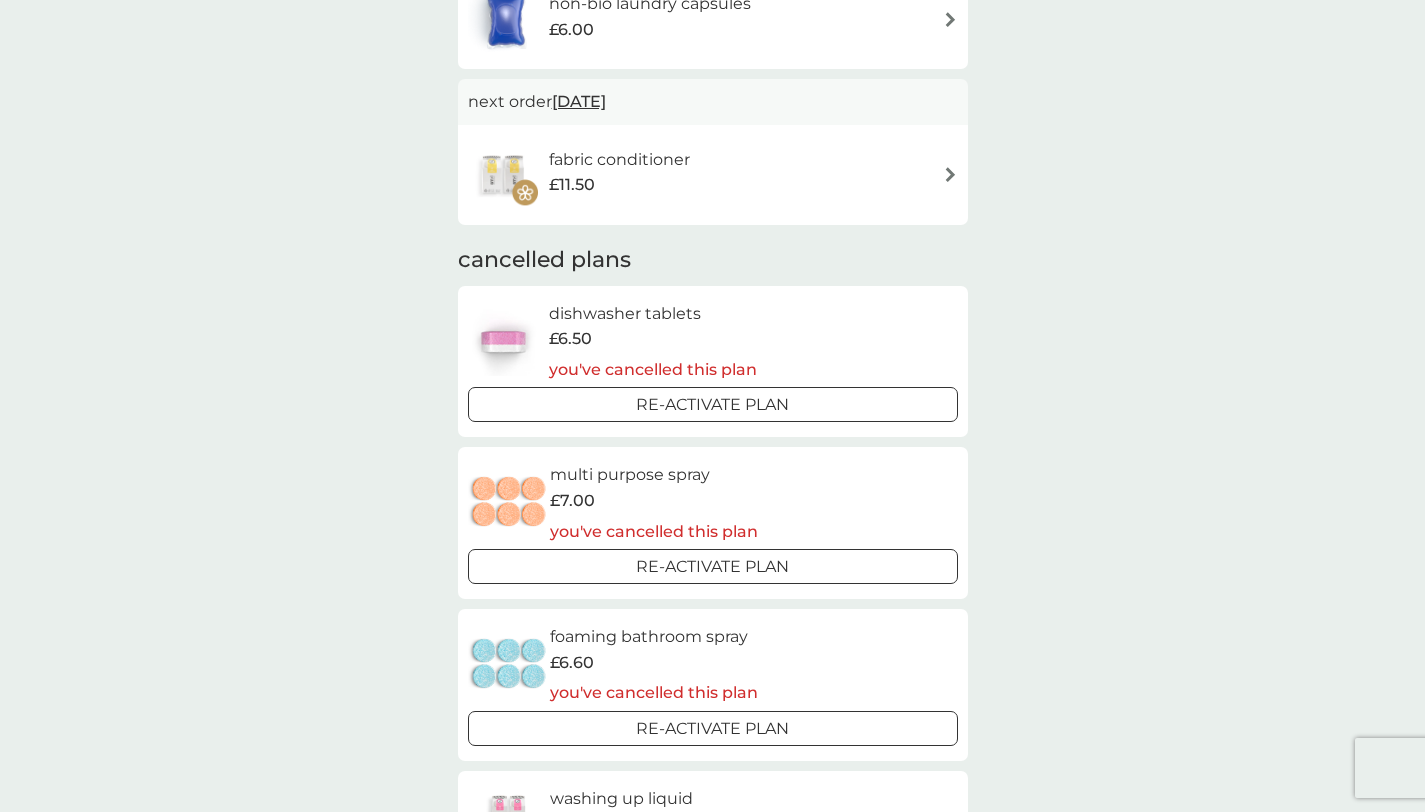 scroll, scrollTop: 0, scrollLeft: 0, axis: both 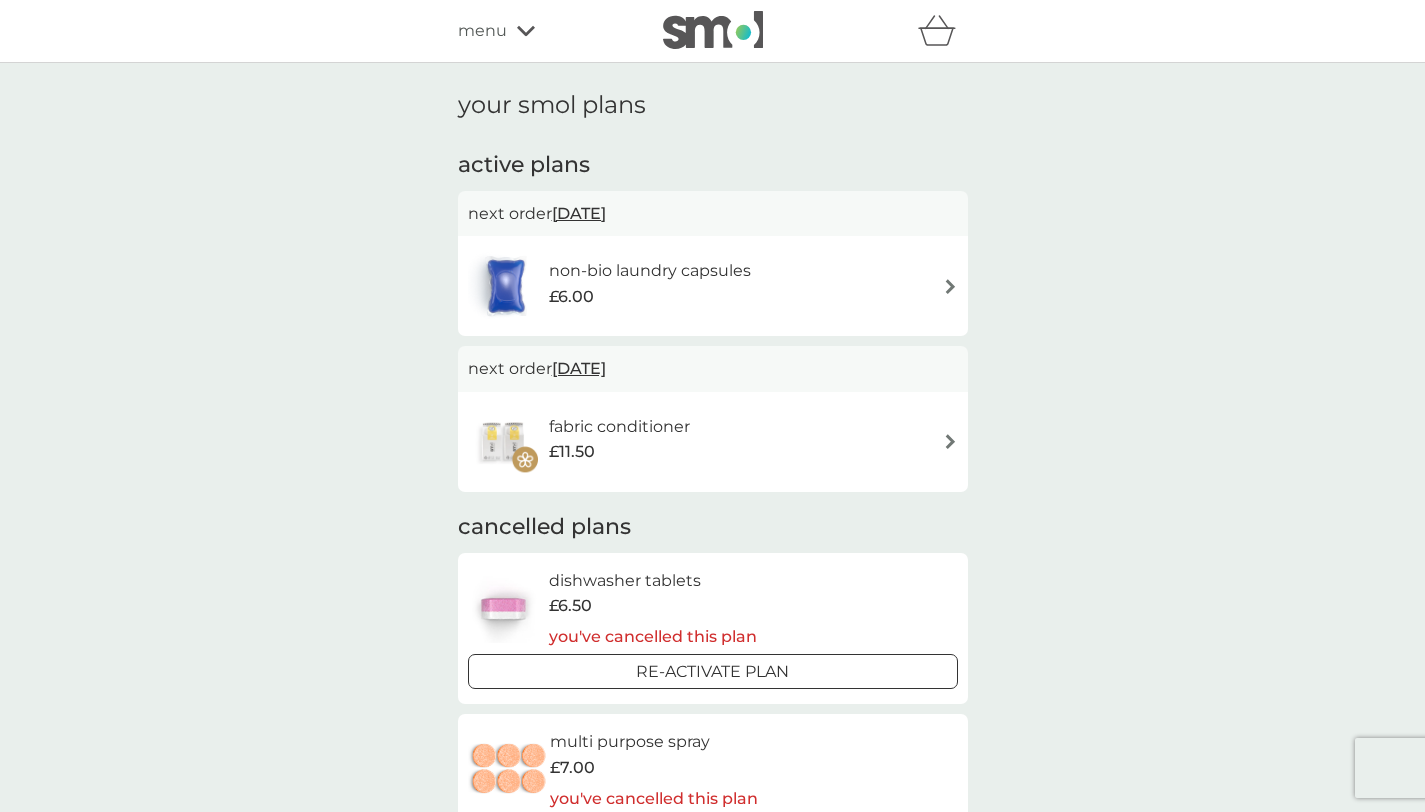 click on "[DATE]" at bounding box center (579, 213) 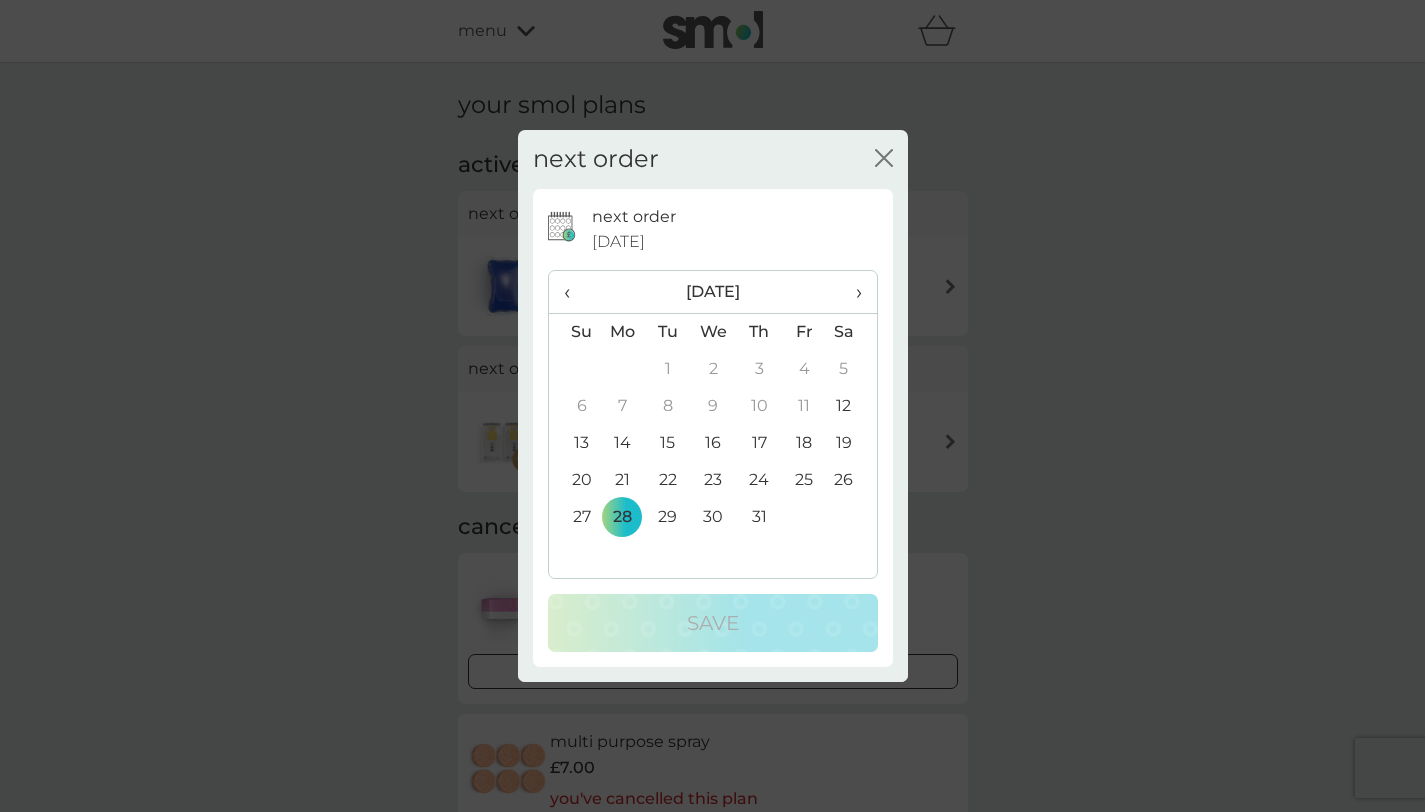 click on "›" at bounding box center [851, 292] 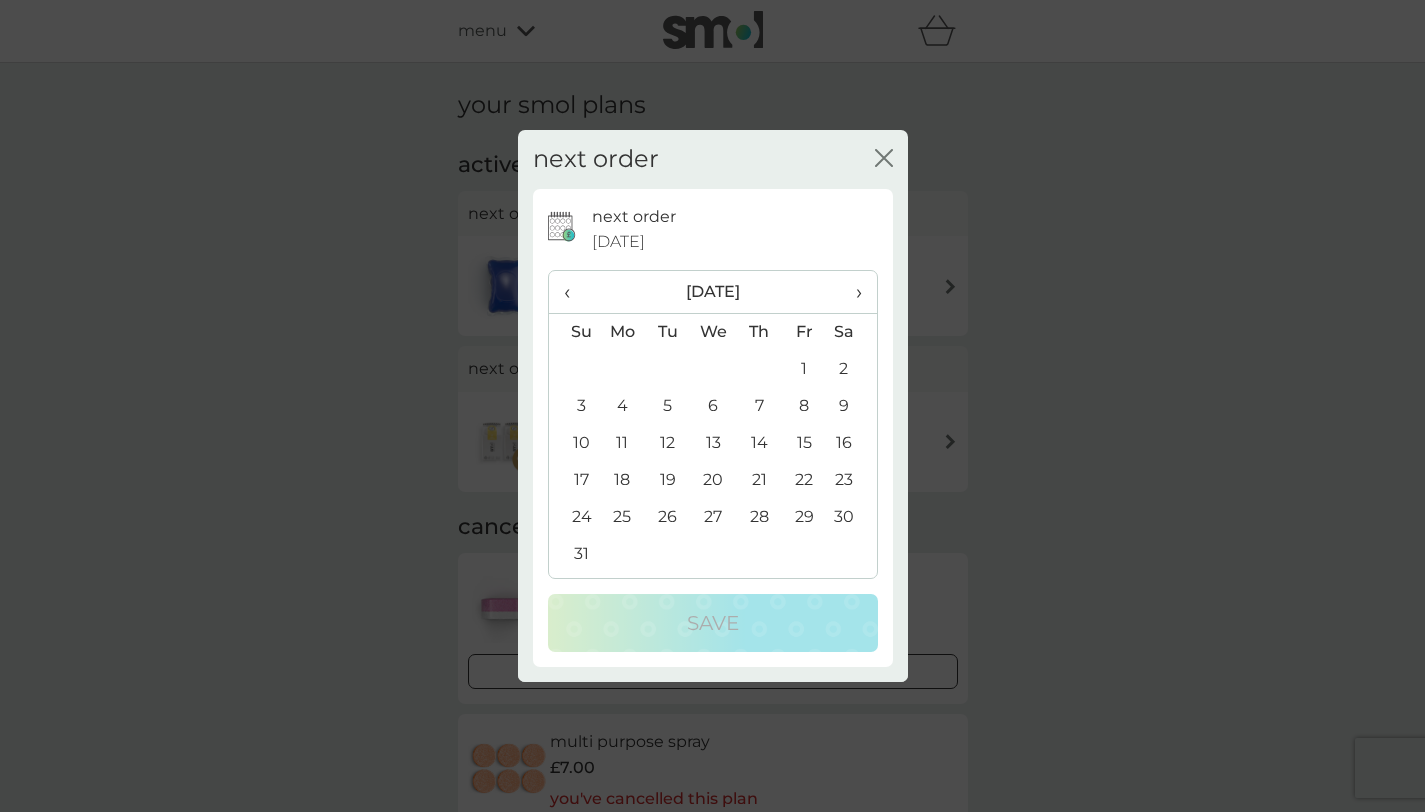 click on "18" at bounding box center [623, 480] 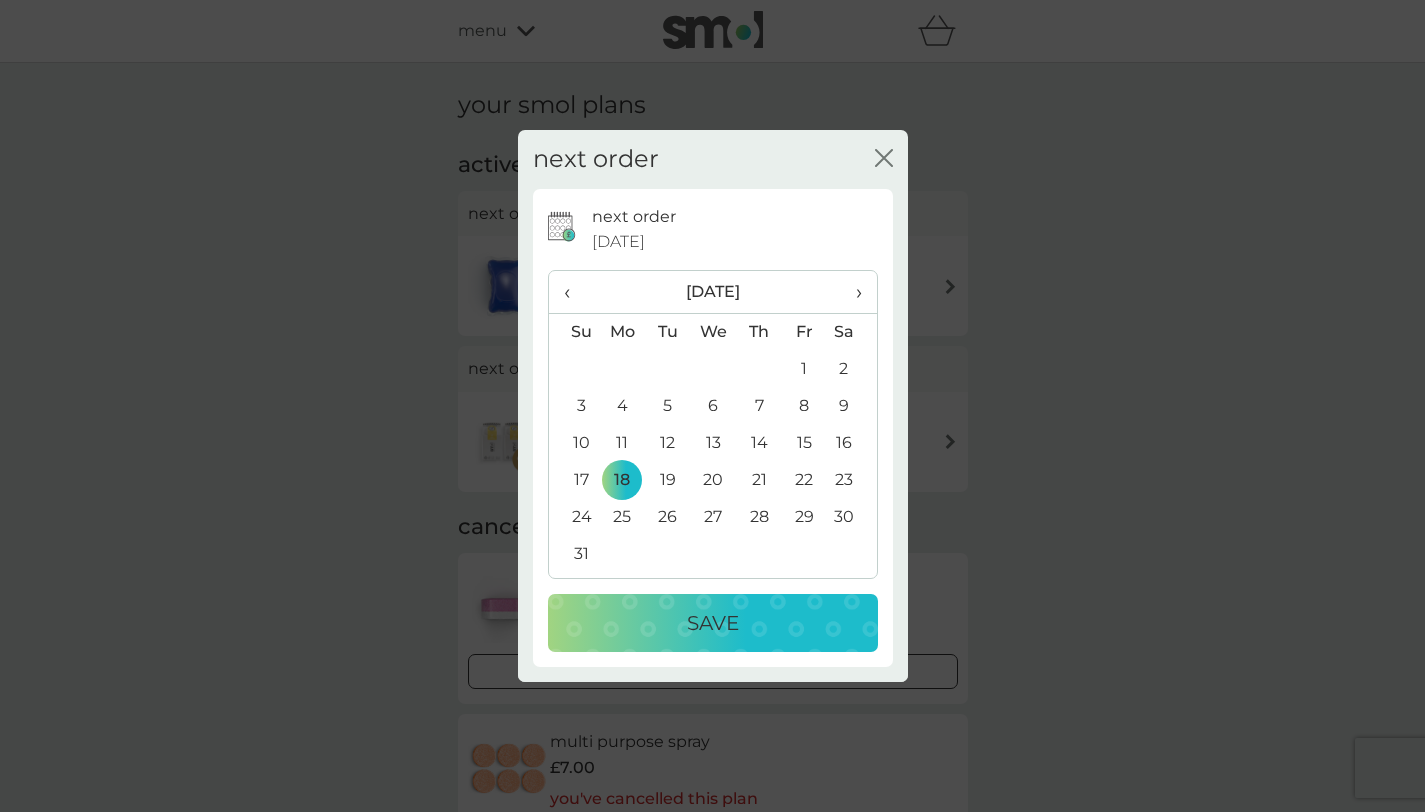 click on "Save" at bounding box center (713, 623) 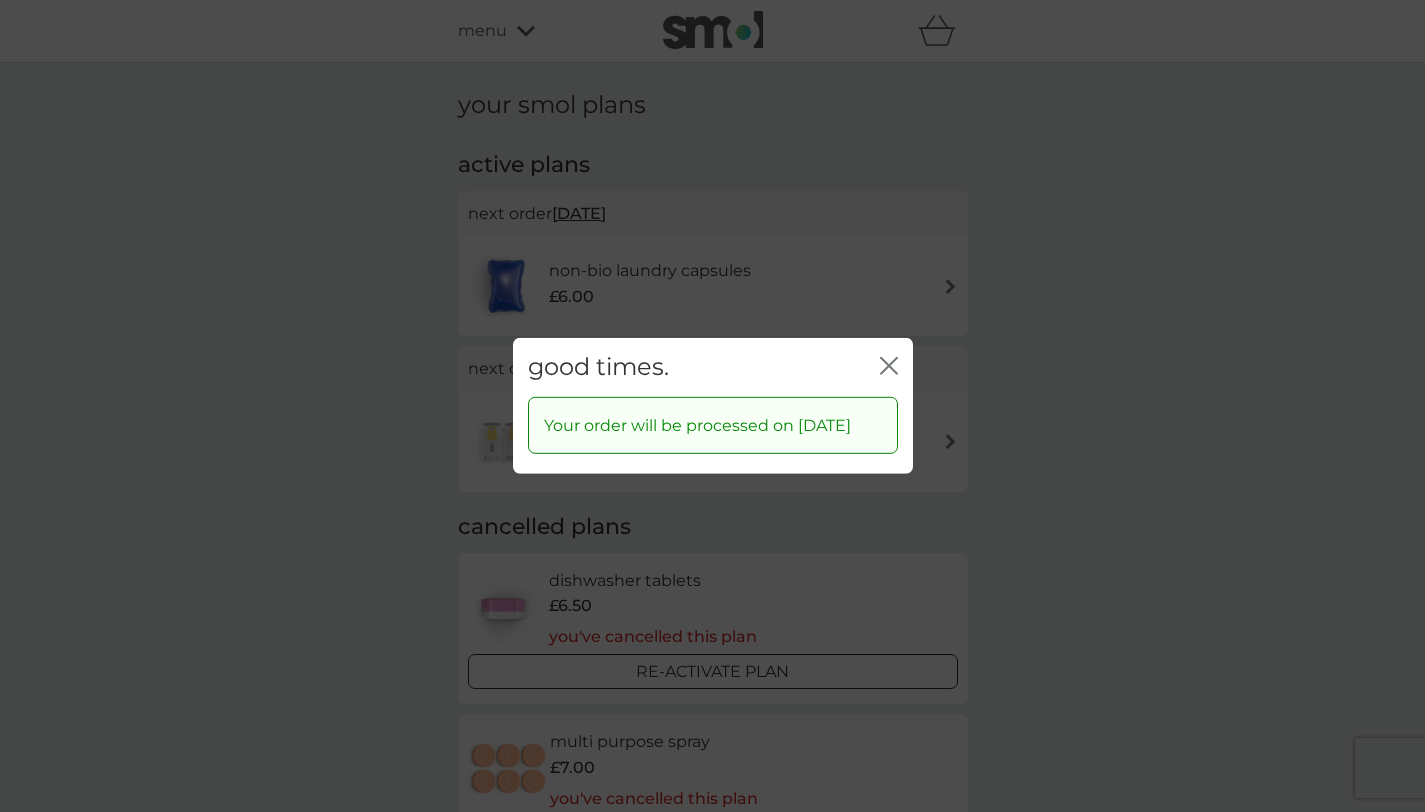 click on "close" 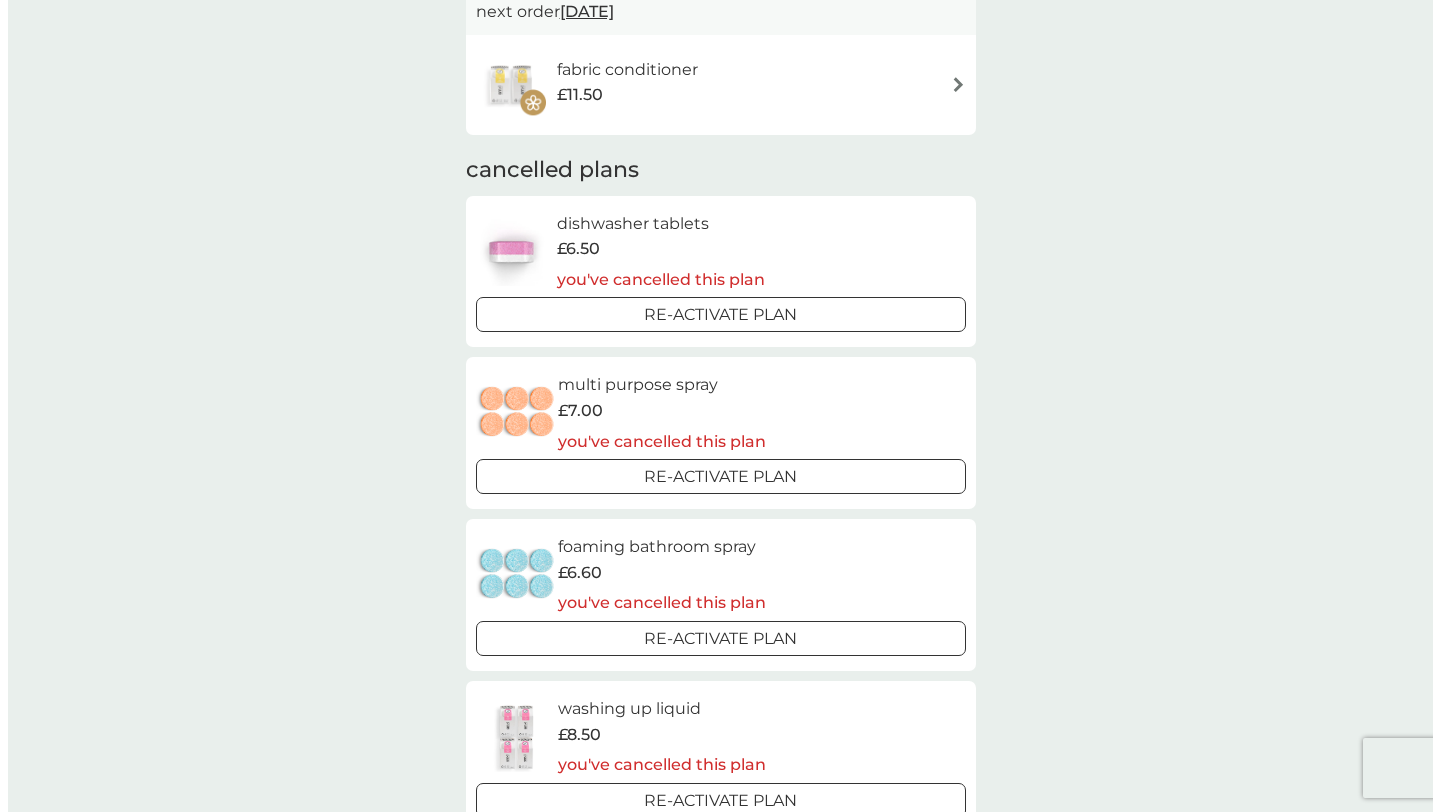 scroll, scrollTop: 0, scrollLeft: 0, axis: both 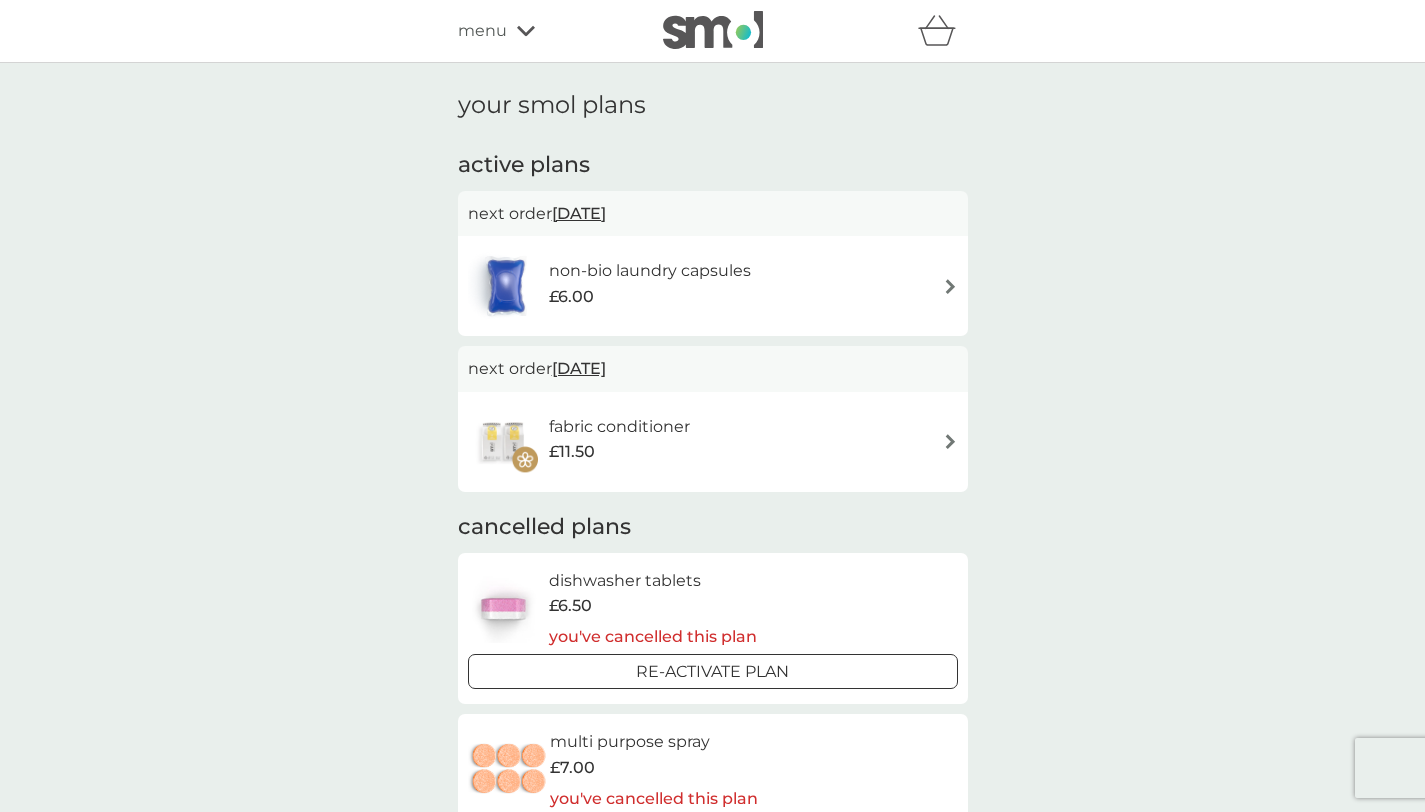click 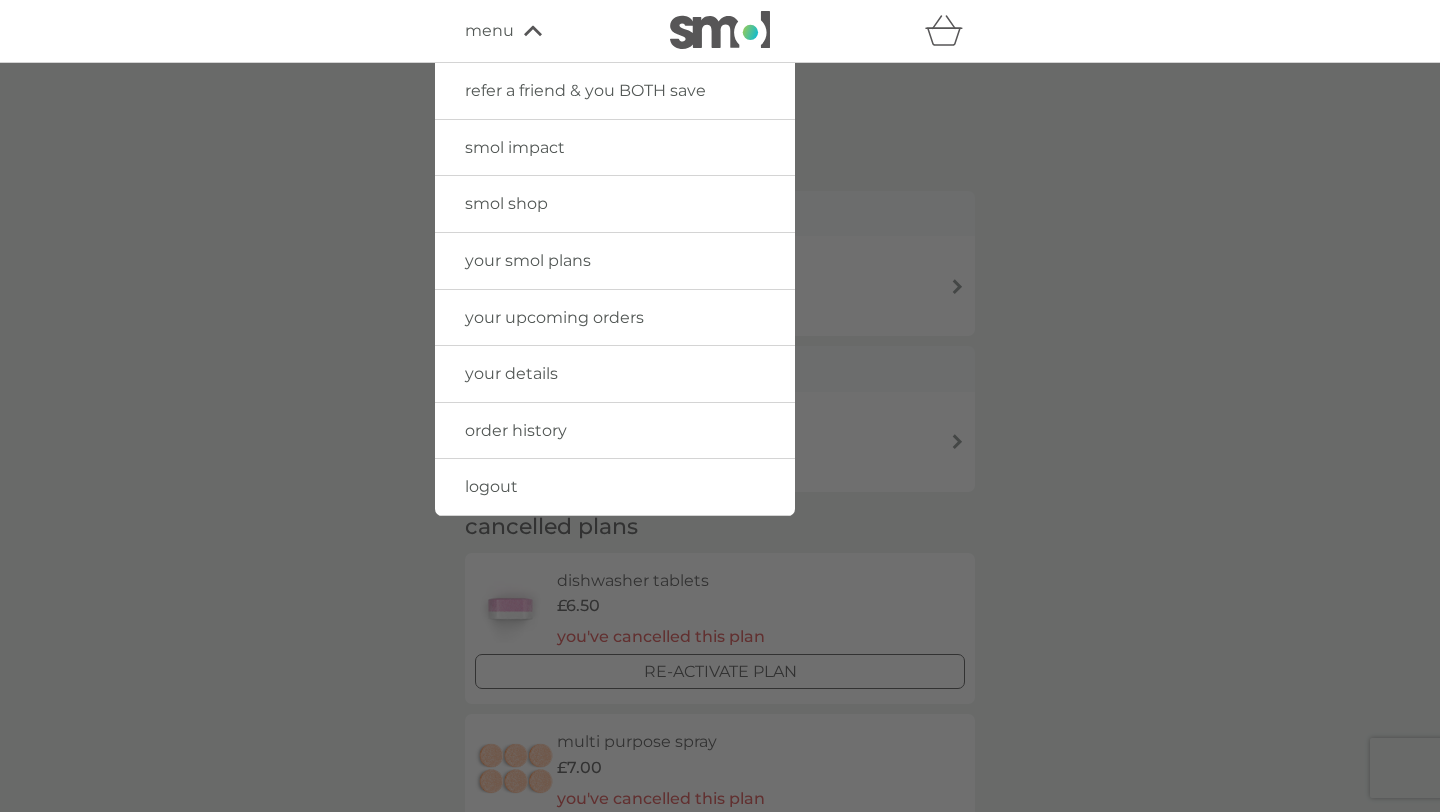 click on "your details" at bounding box center [511, 373] 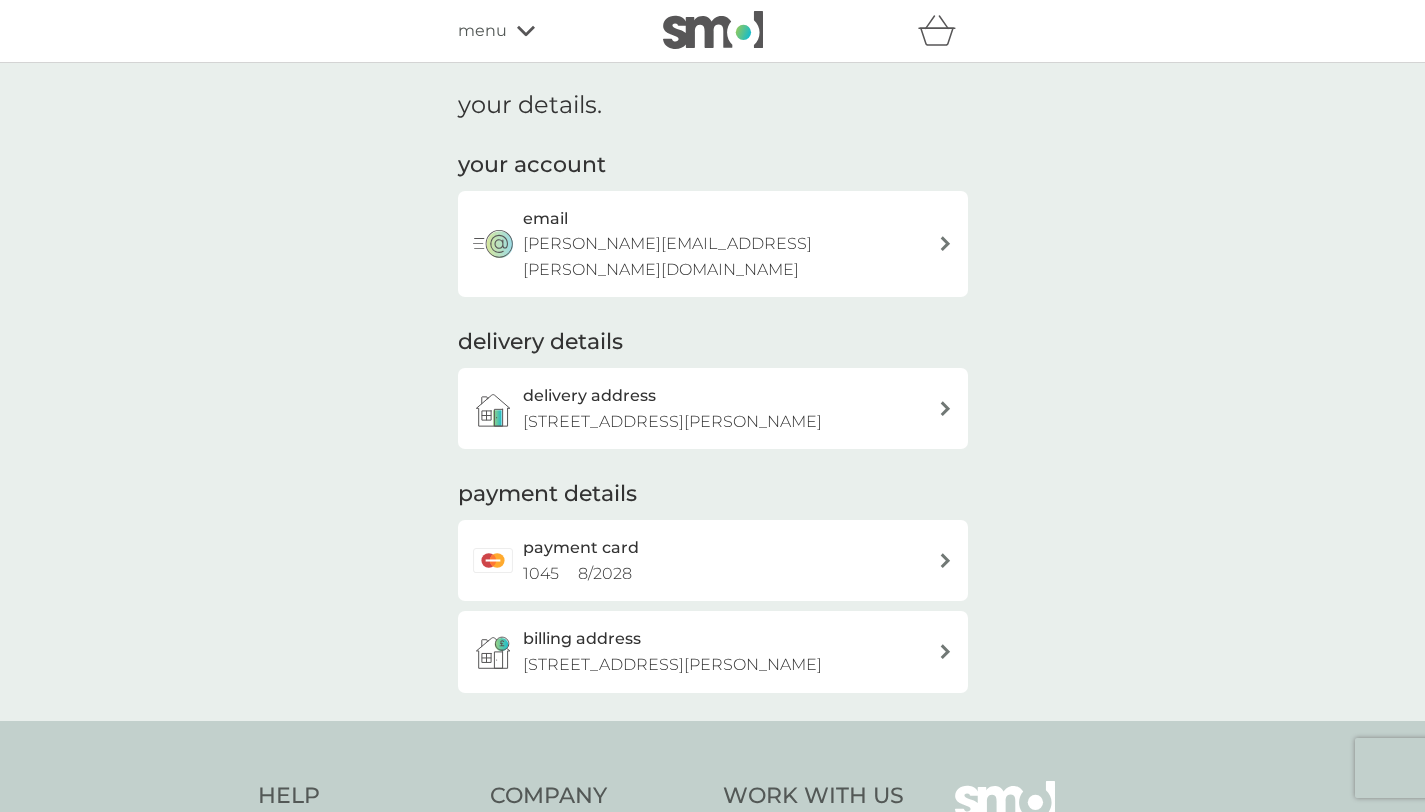 click on "[STREET_ADDRESS][PERSON_NAME]" at bounding box center (672, 422) 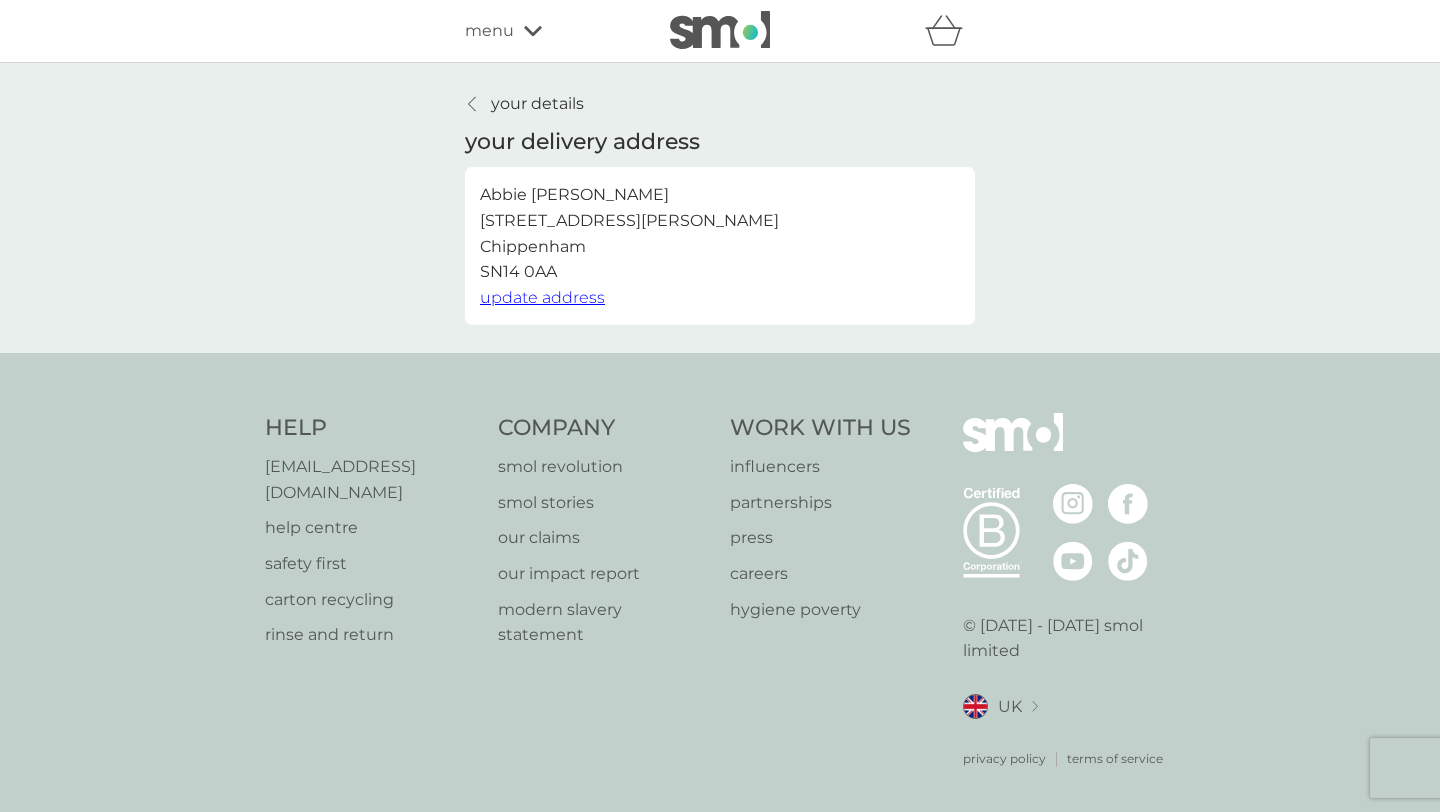 click on "update address" at bounding box center [542, 297] 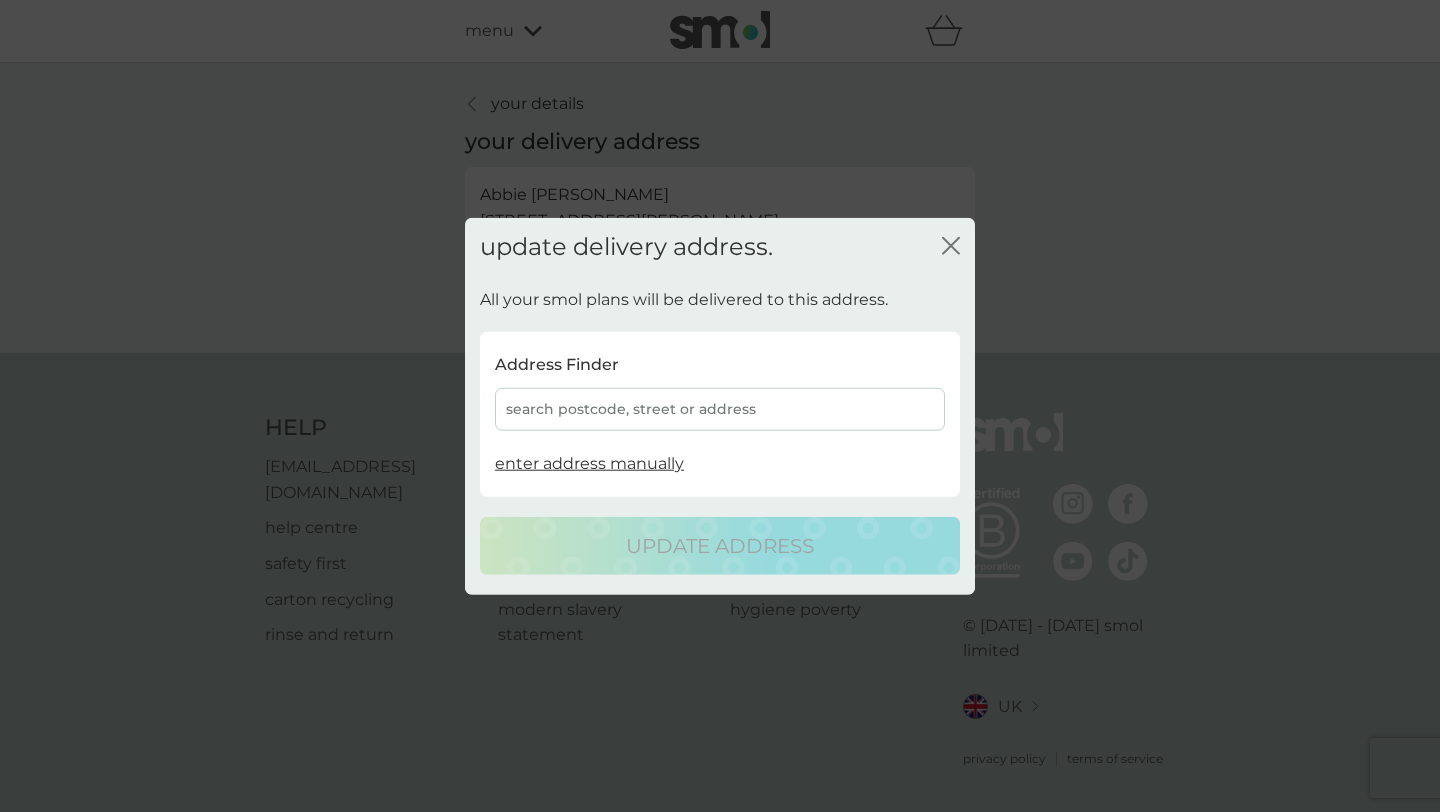 click on "search postcode, street or address" at bounding box center [720, 409] 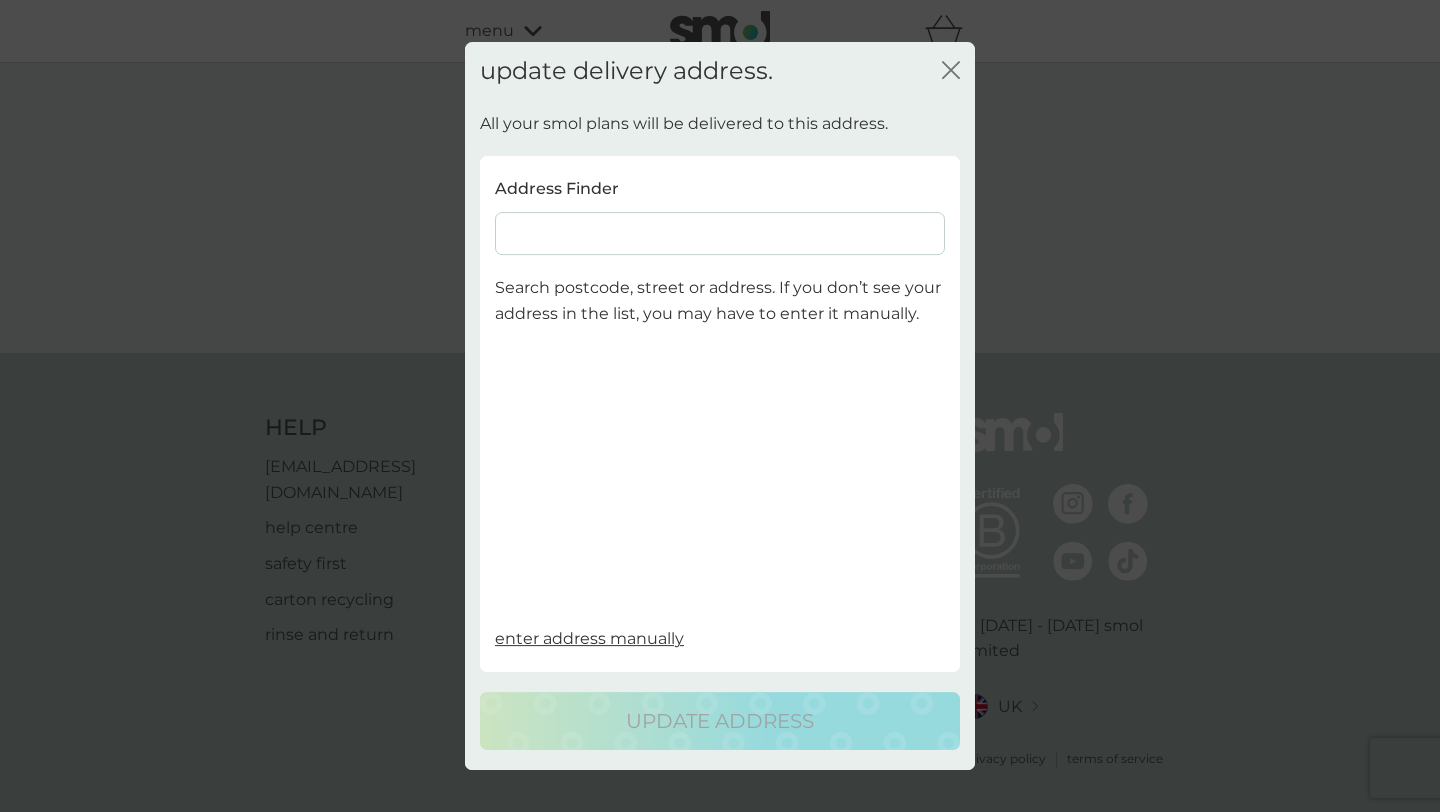 click at bounding box center (720, 233) 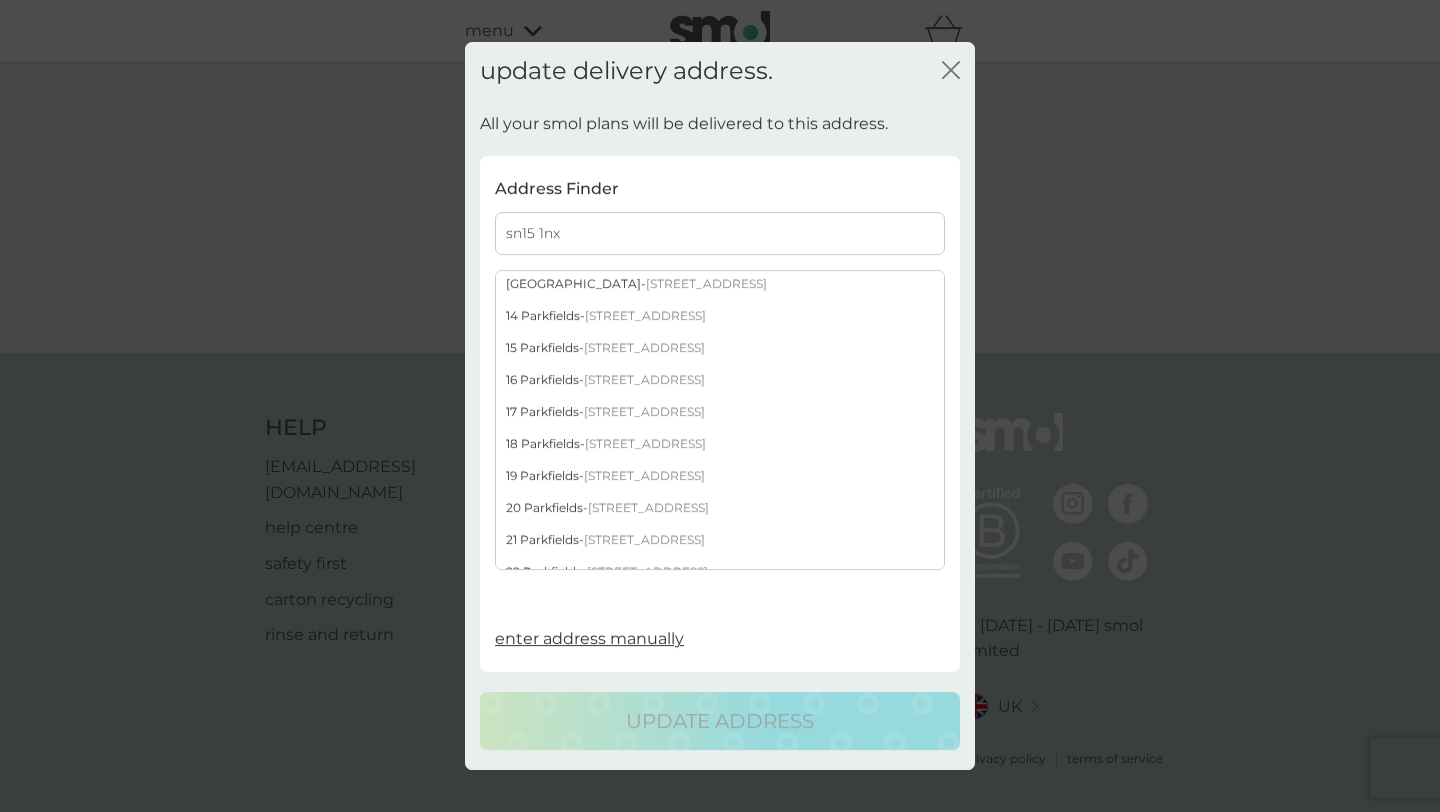 scroll, scrollTop: 549, scrollLeft: 0, axis: vertical 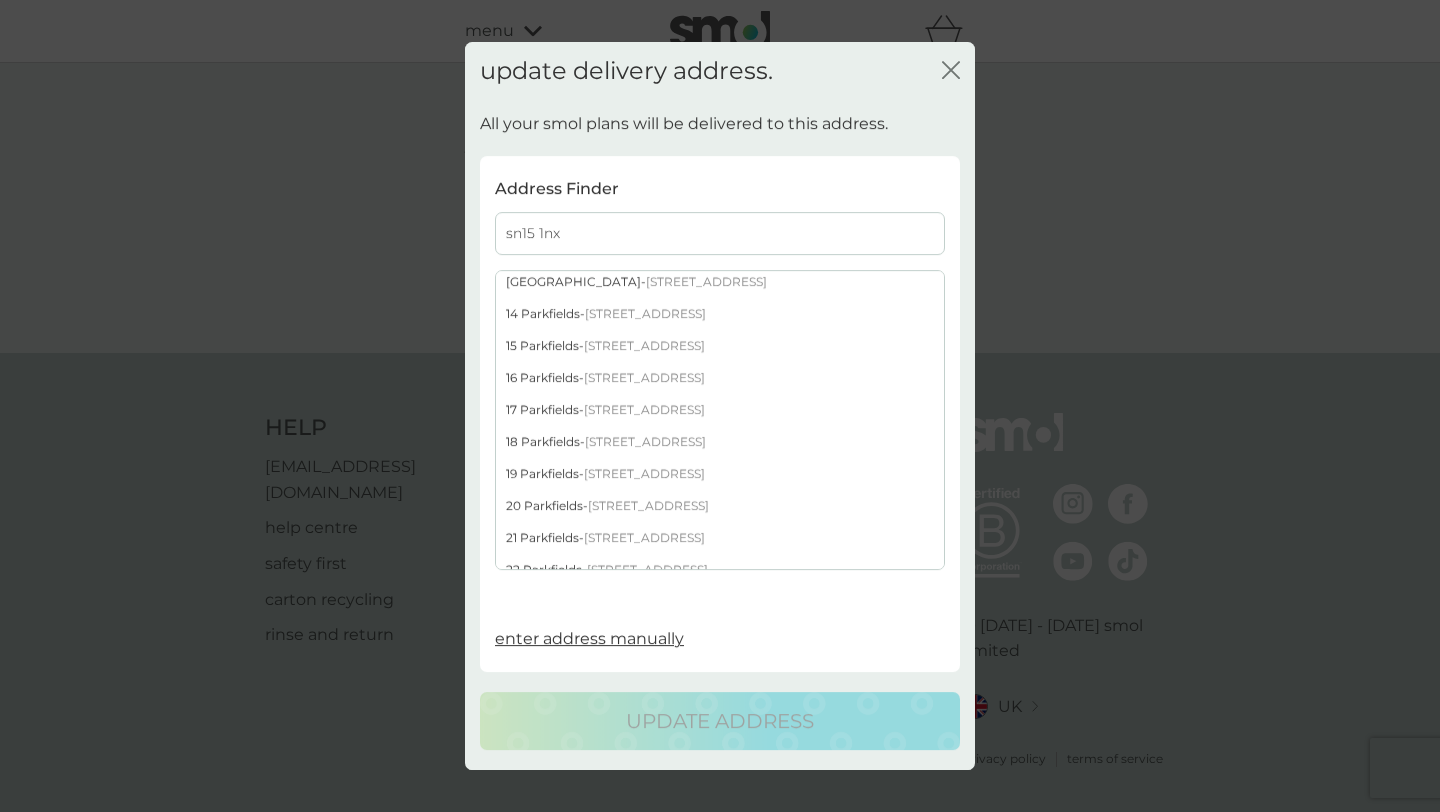 type on "sn15 1nx" 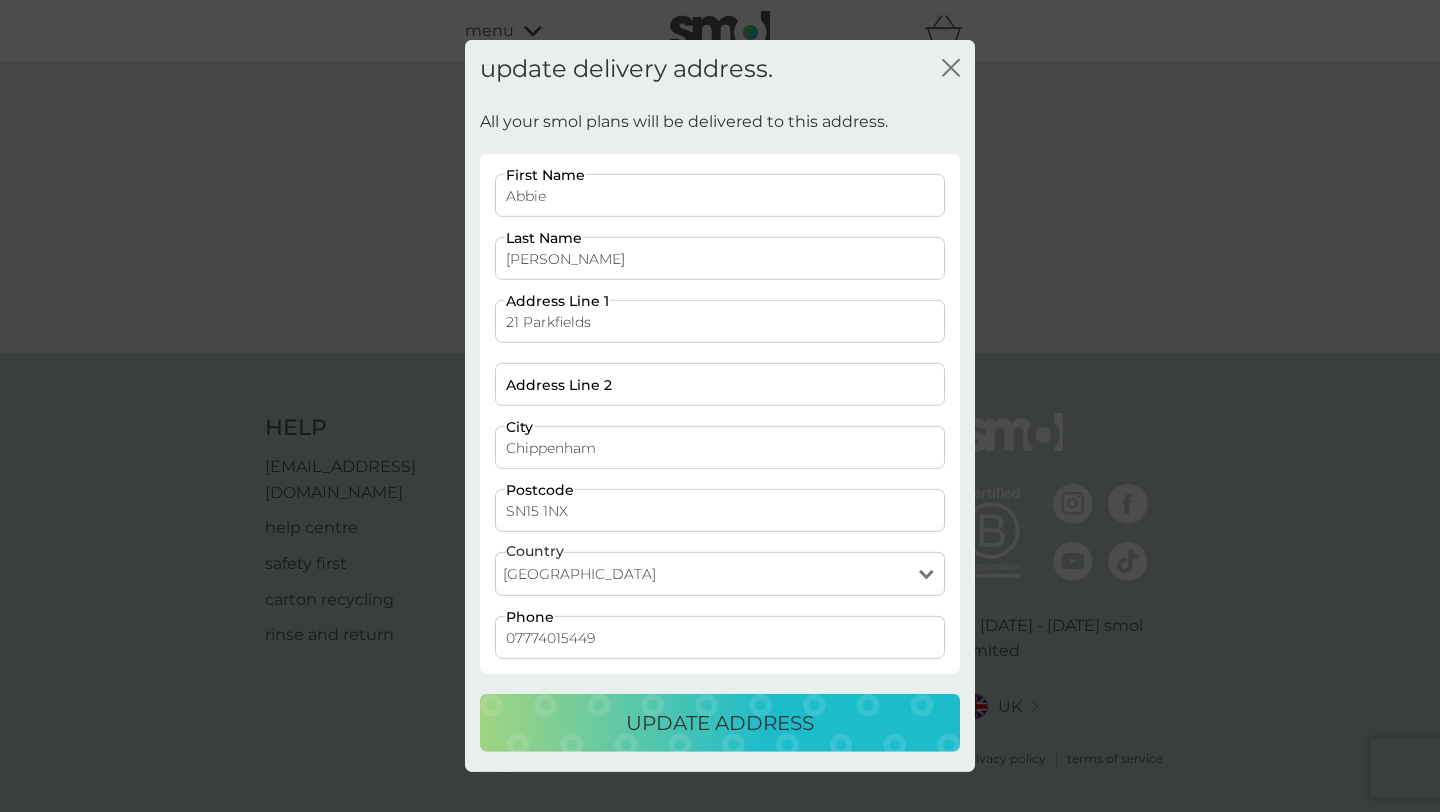 click on "update address" at bounding box center (720, 723) 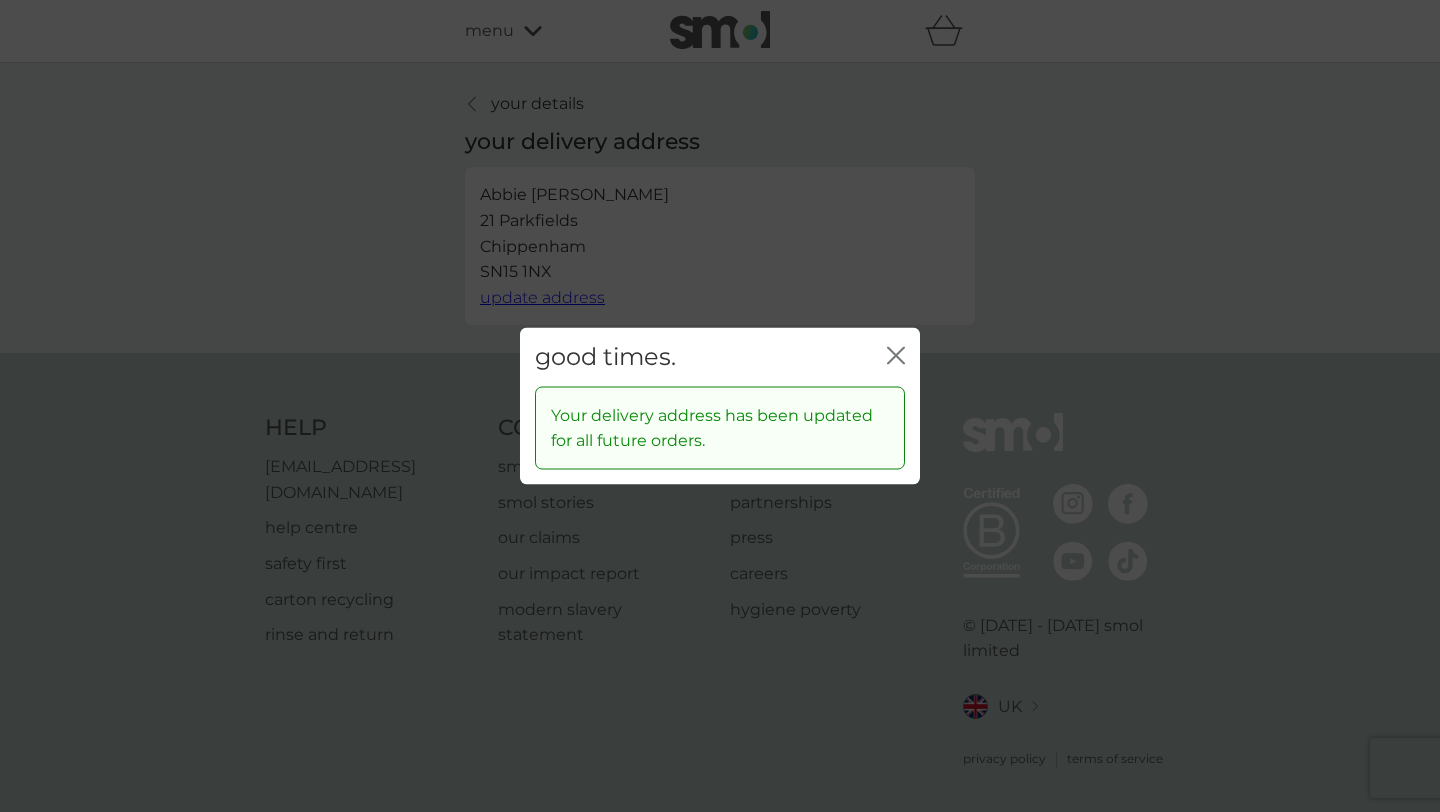 click on "close" 